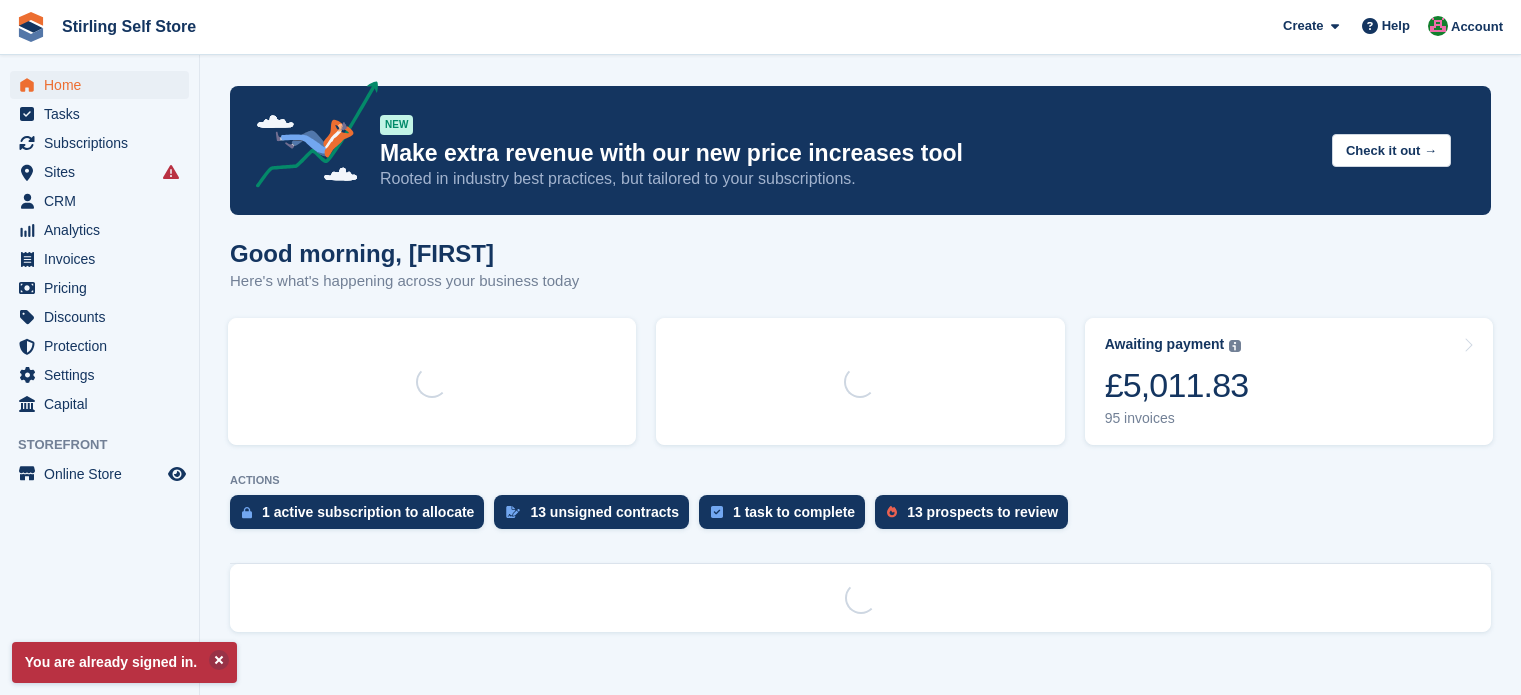 scroll, scrollTop: 0, scrollLeft: 0, axis: both 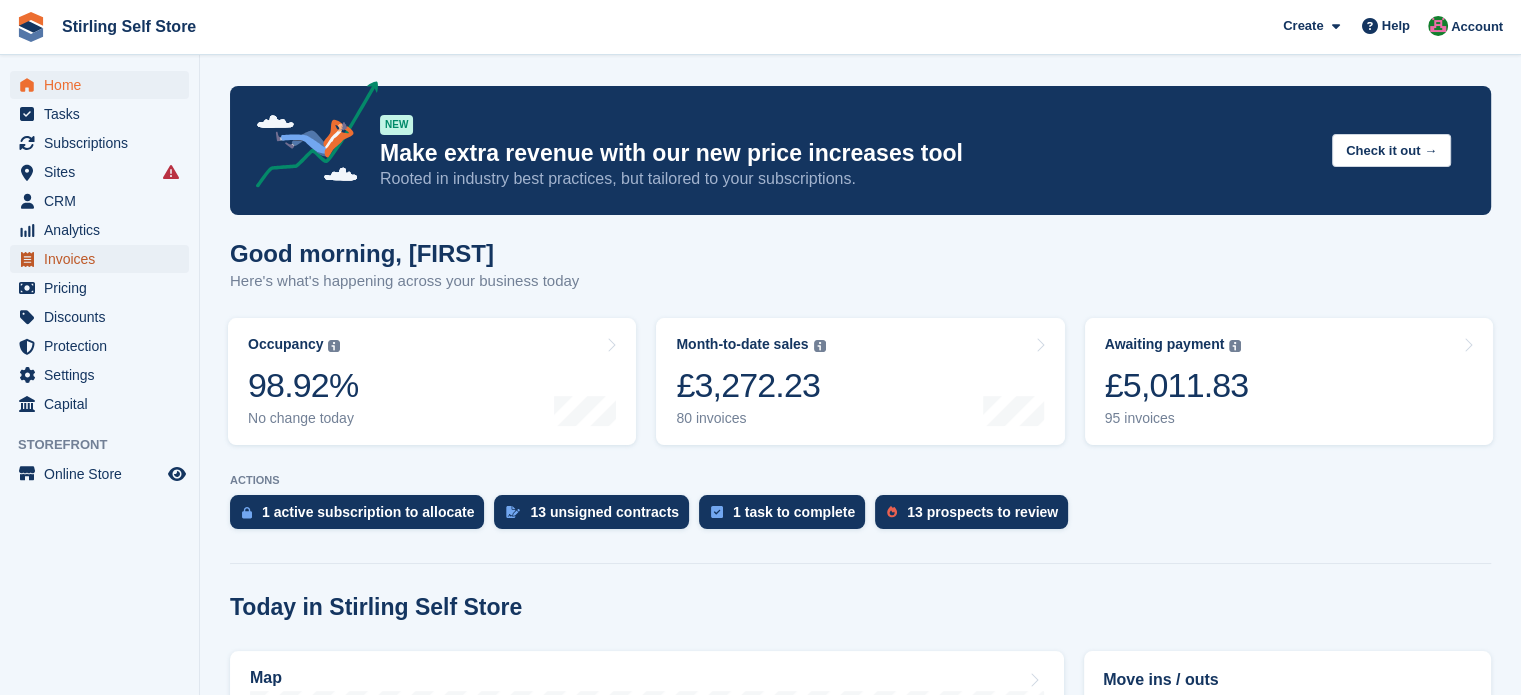 click on "Invoices" at bounding box center (104, 259) 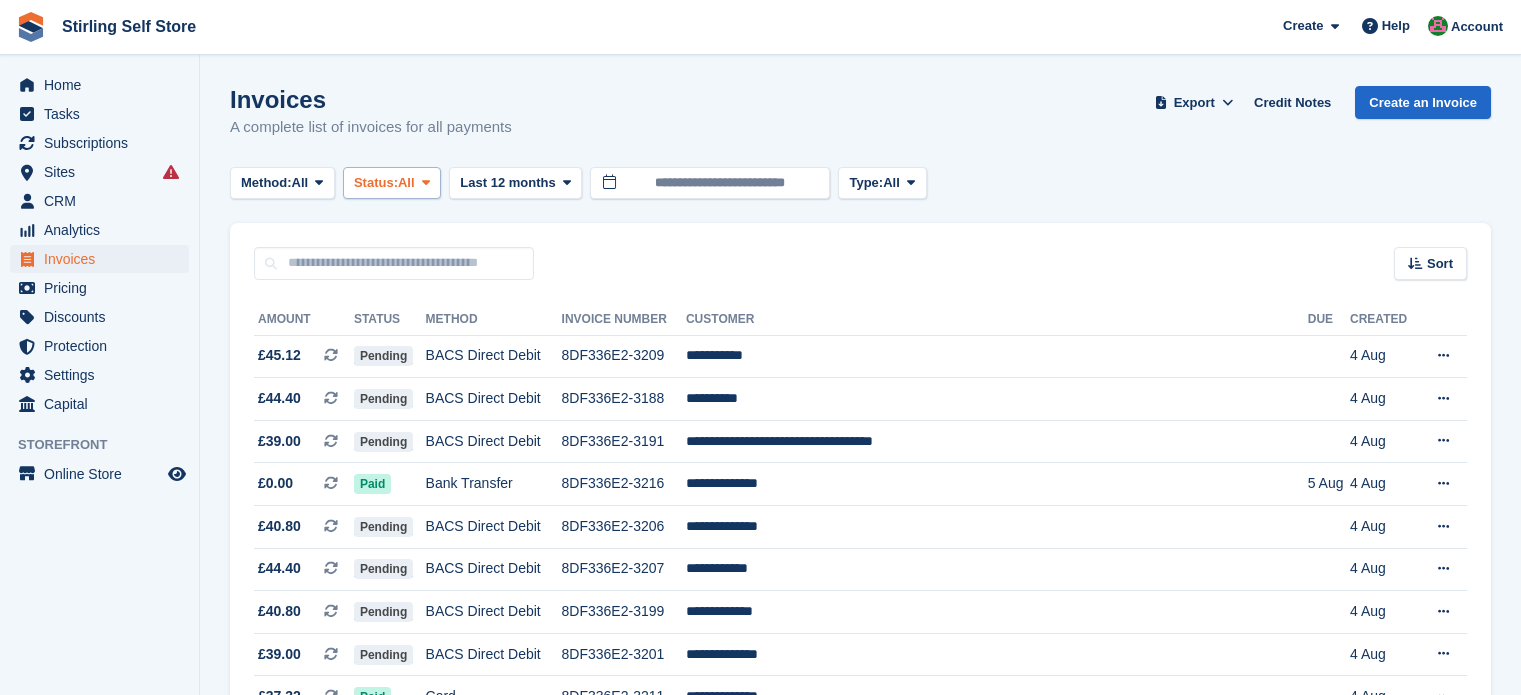 scroll, scrollTop: 0, scrollLeft: 0, axis: both 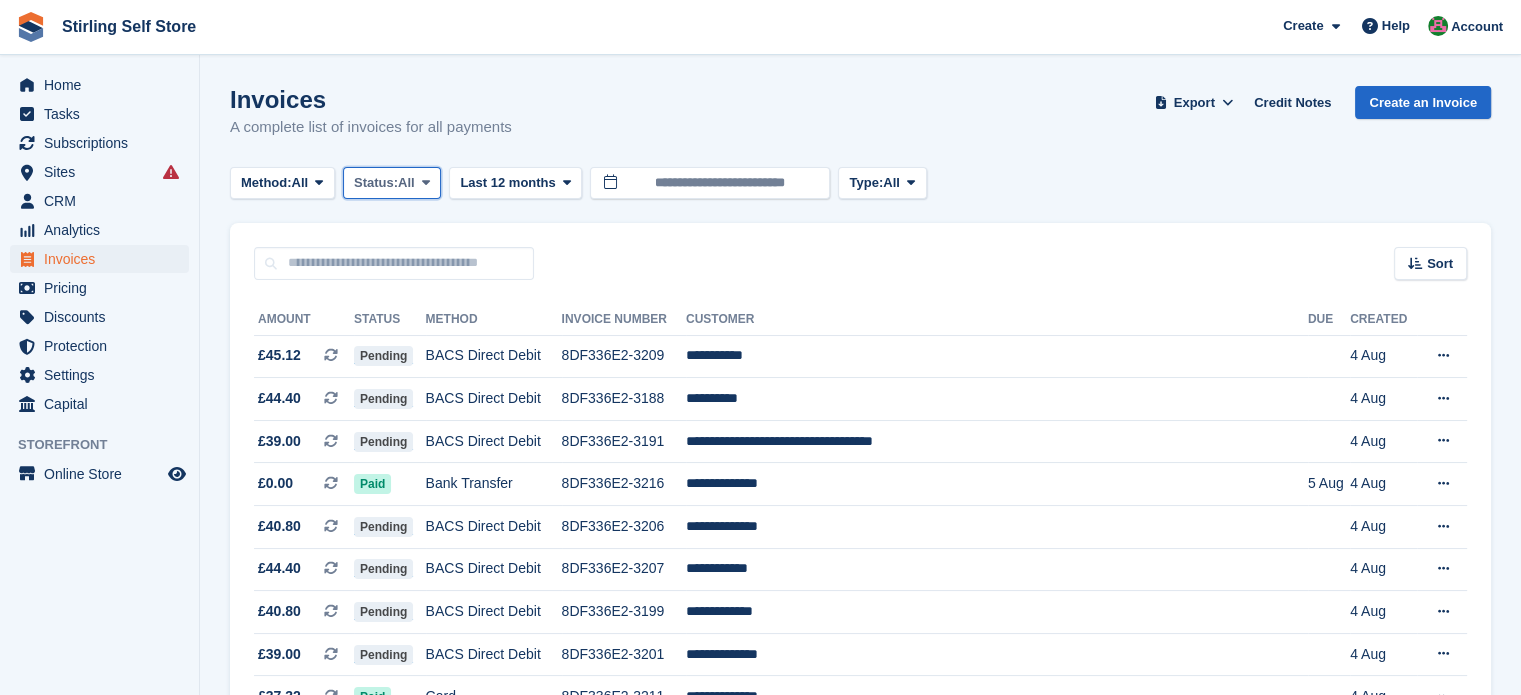click on "Status:
All" at bounding box center [392, 183] 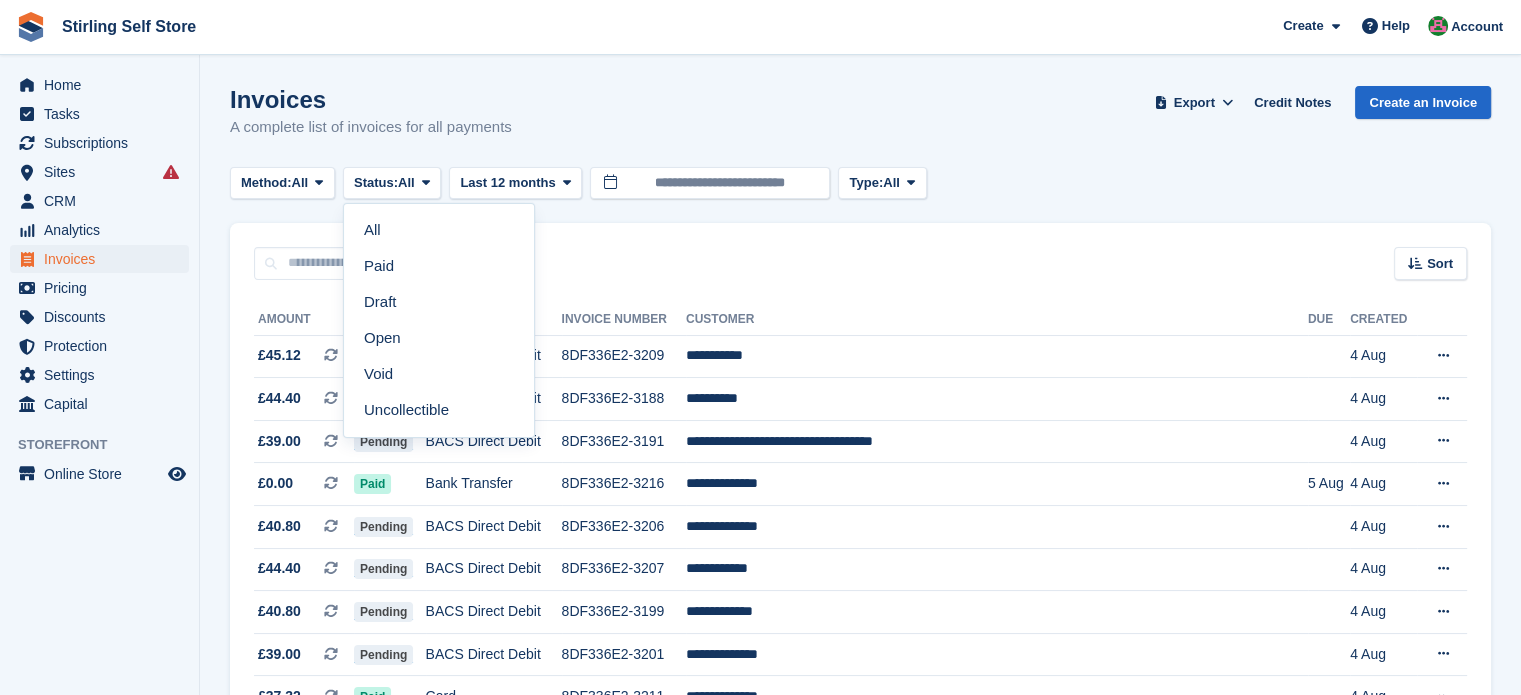 click on "Open" at bounding box center [439, 338] 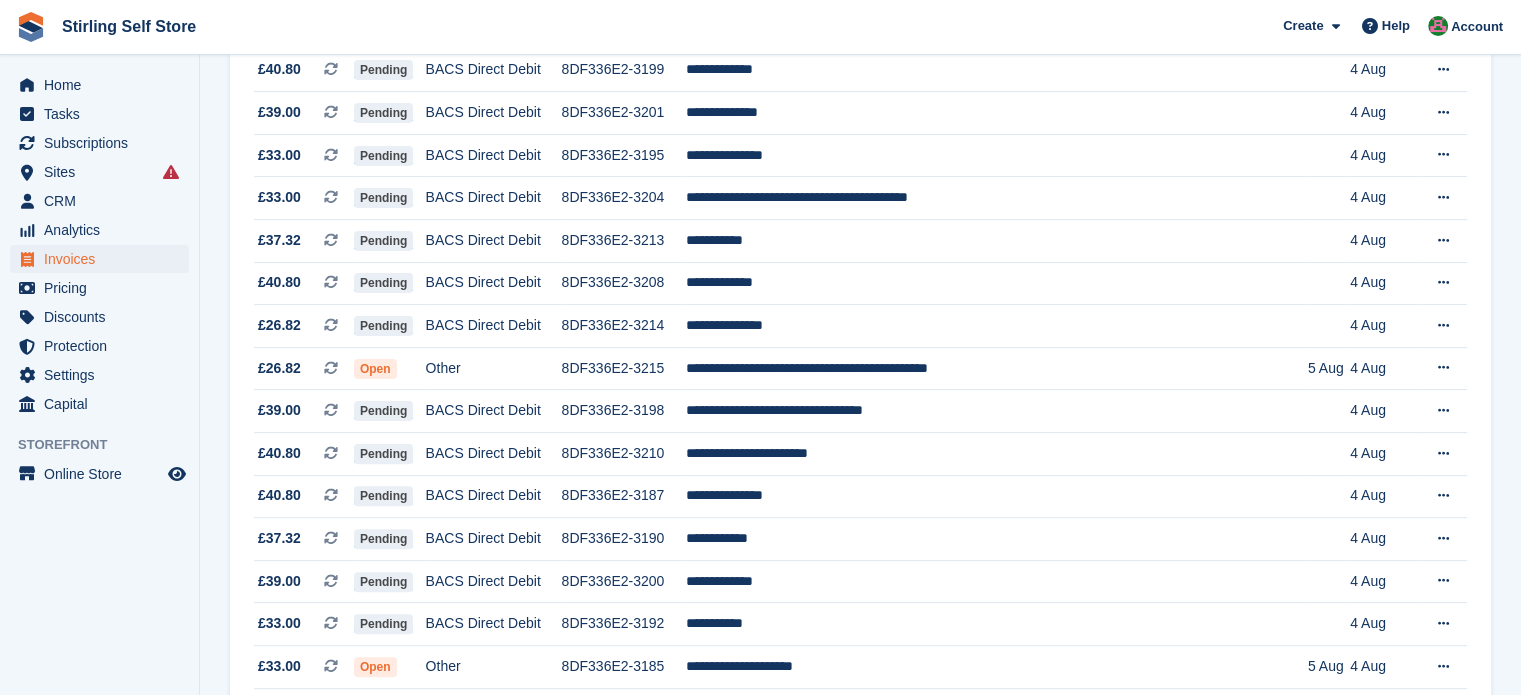scroll, scrollTop: 500, scrollLeft: 0, axis: vertical 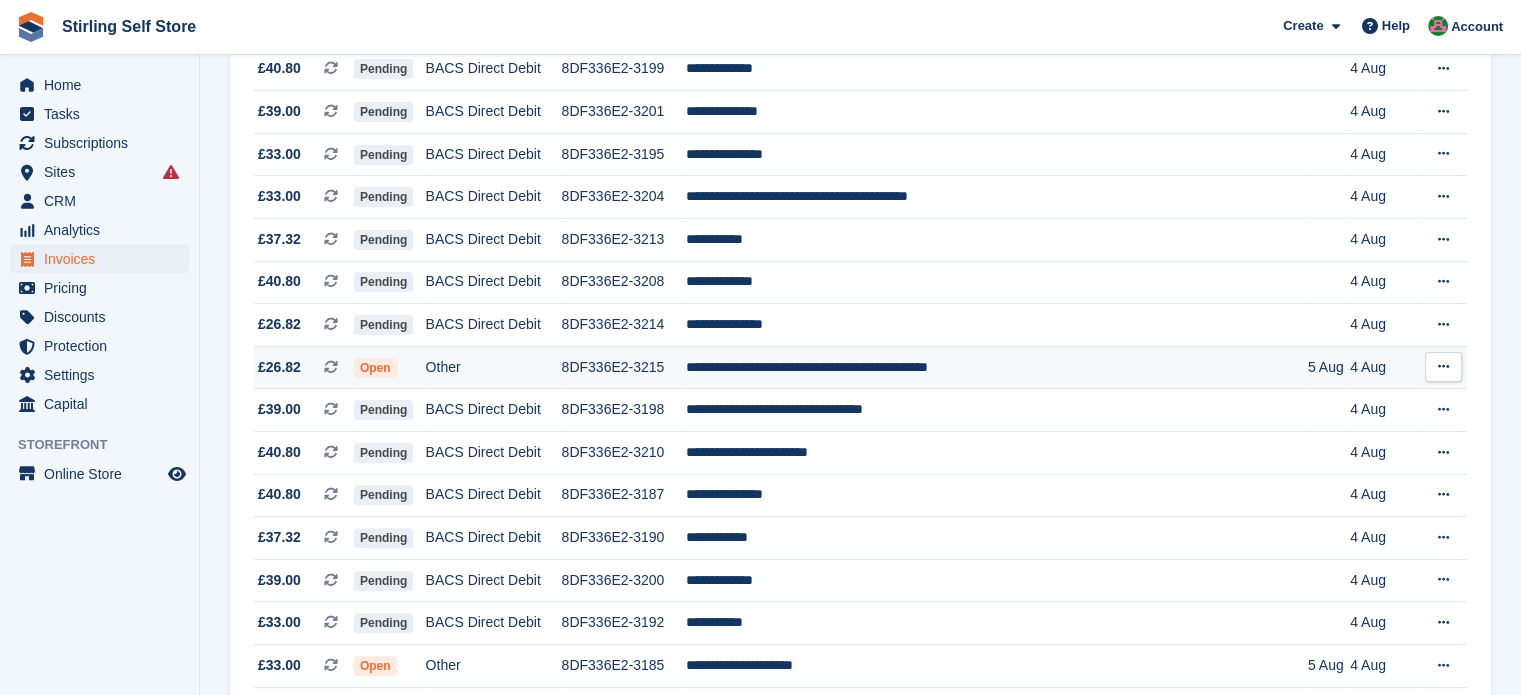 click on "**********" at bounding box center (997, 367) 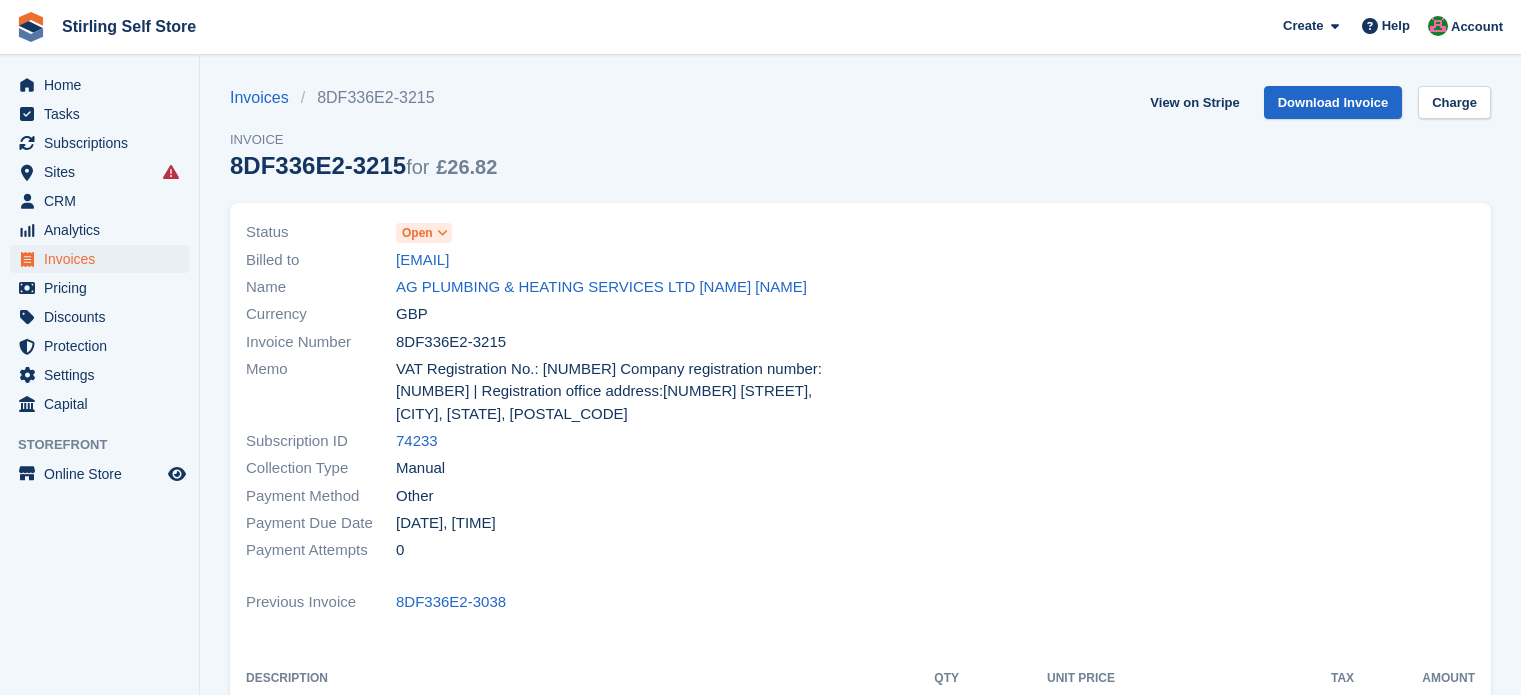scroll, scrollTop: 0, scrollLeft: 0, axis: both 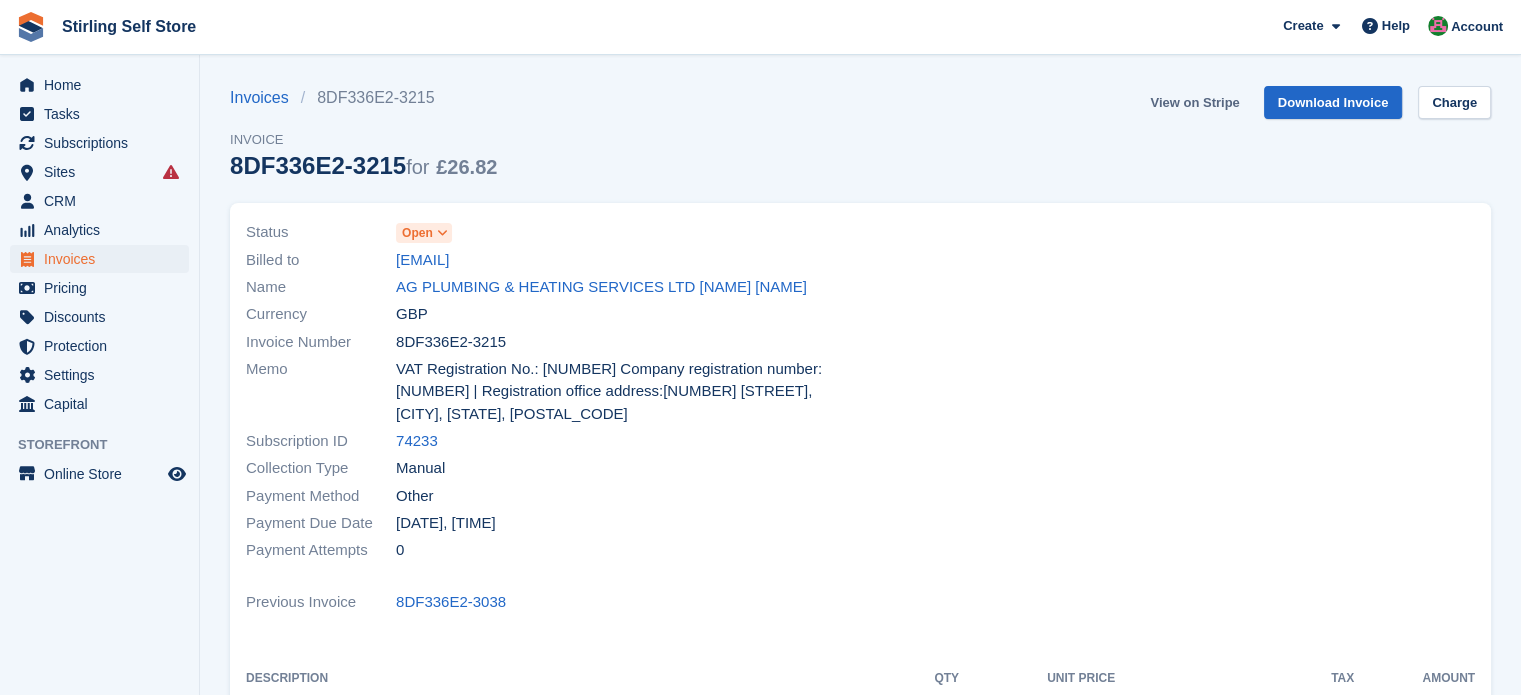 click on "View on Stripe" at bounding box center [1194, 102] 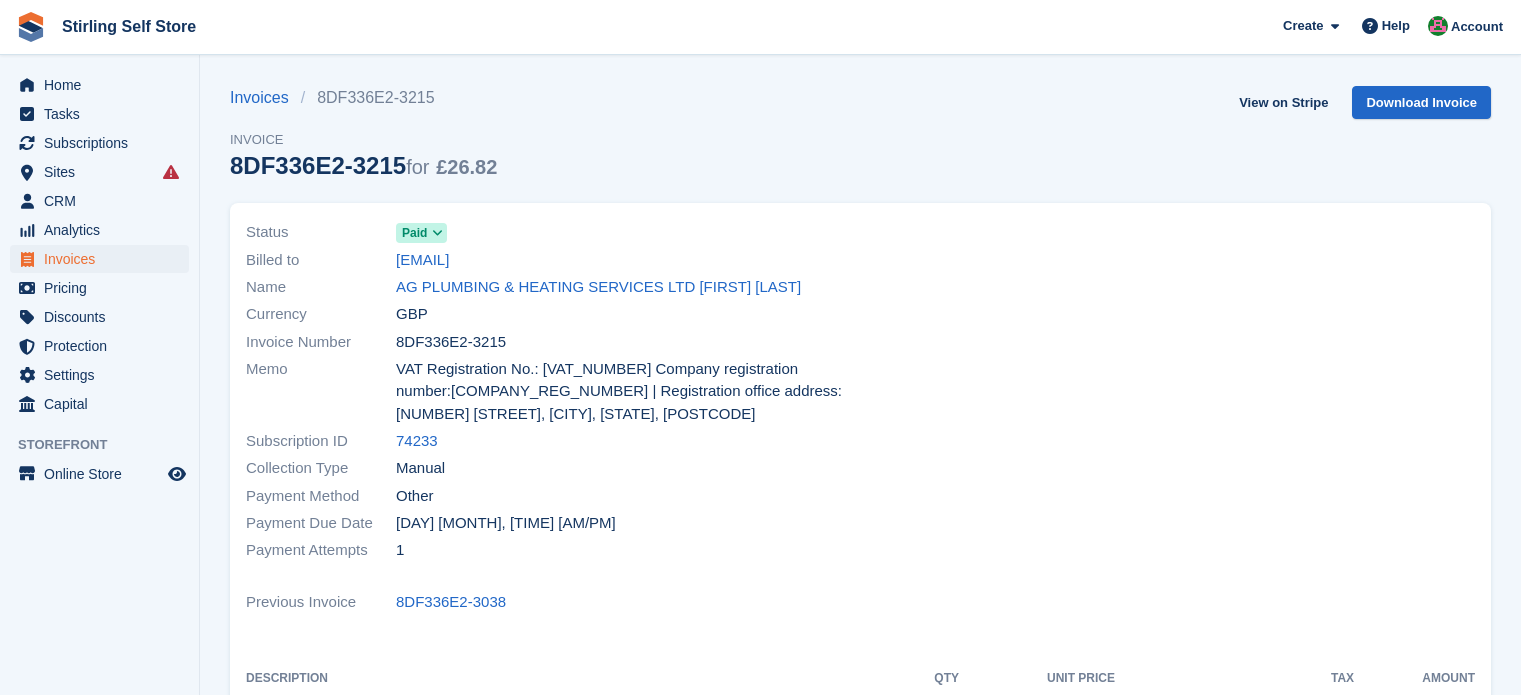 scroll, scrollTop: 0, scrollLeft: 0, axis: both 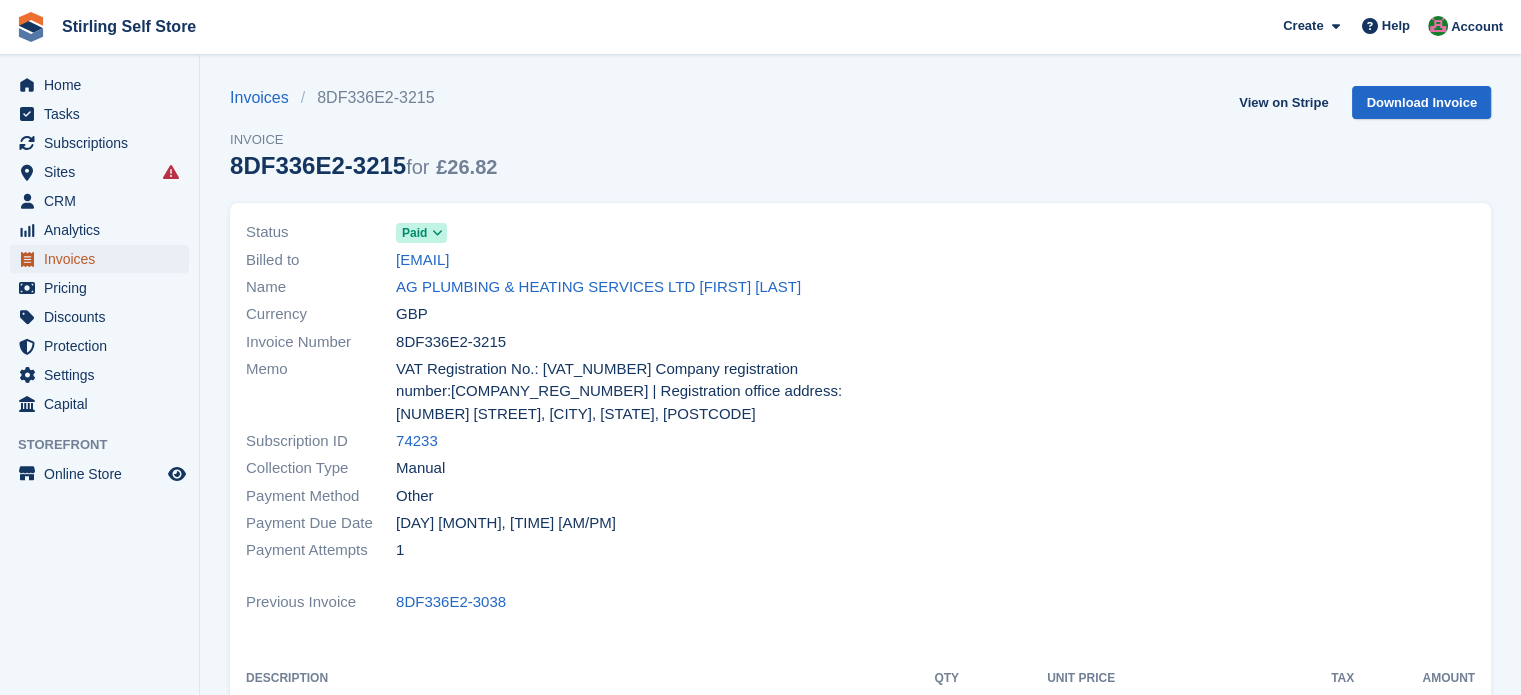 click on "Invoices" at bounding box center [104, 259] 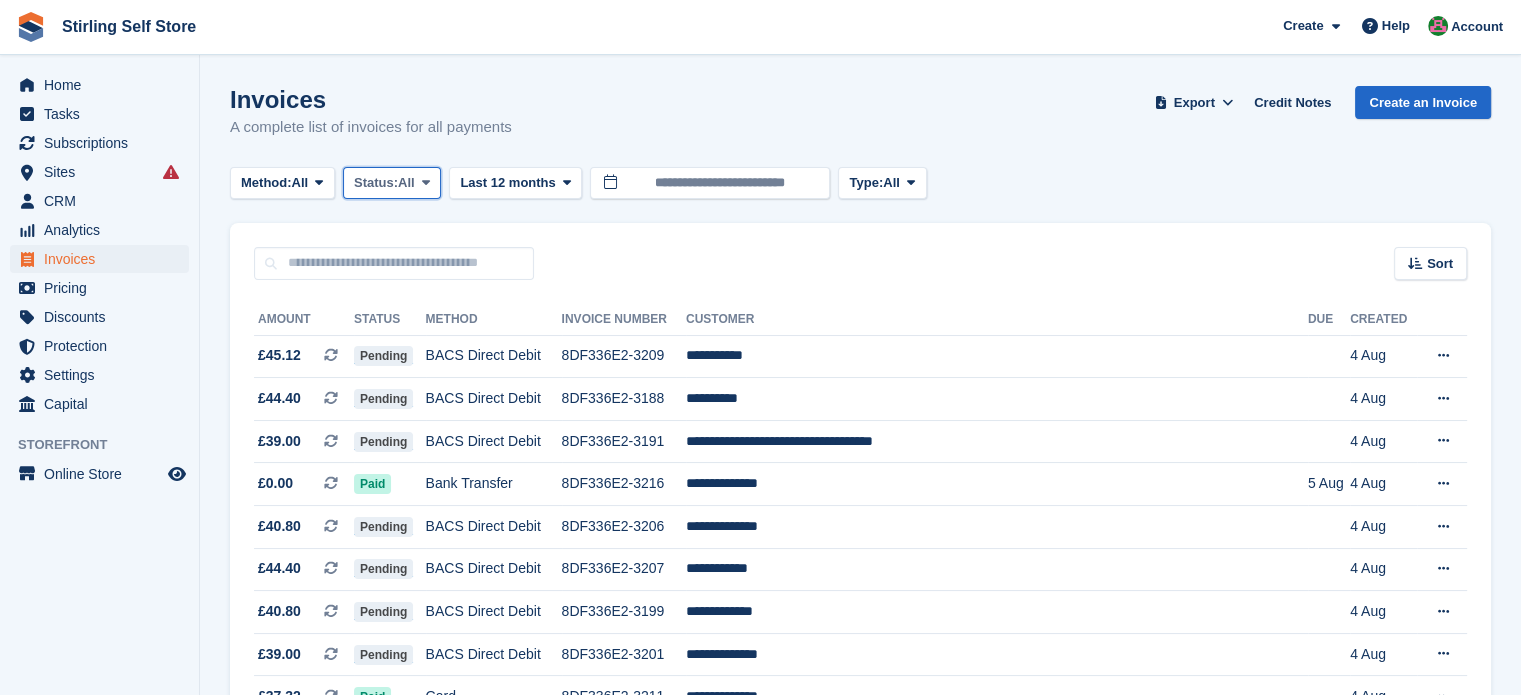click at bounding box center [426, 182] 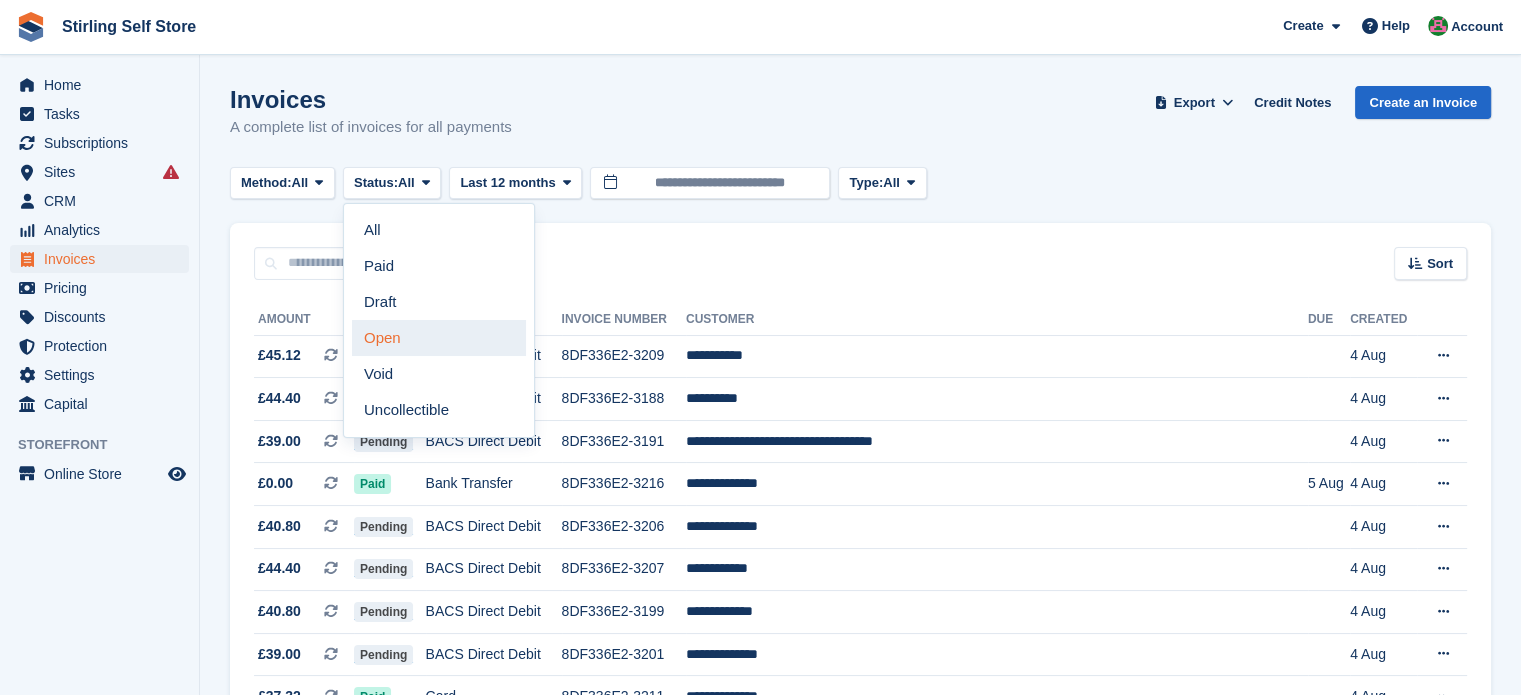 click on "Open" at bounding box center (439, 338) 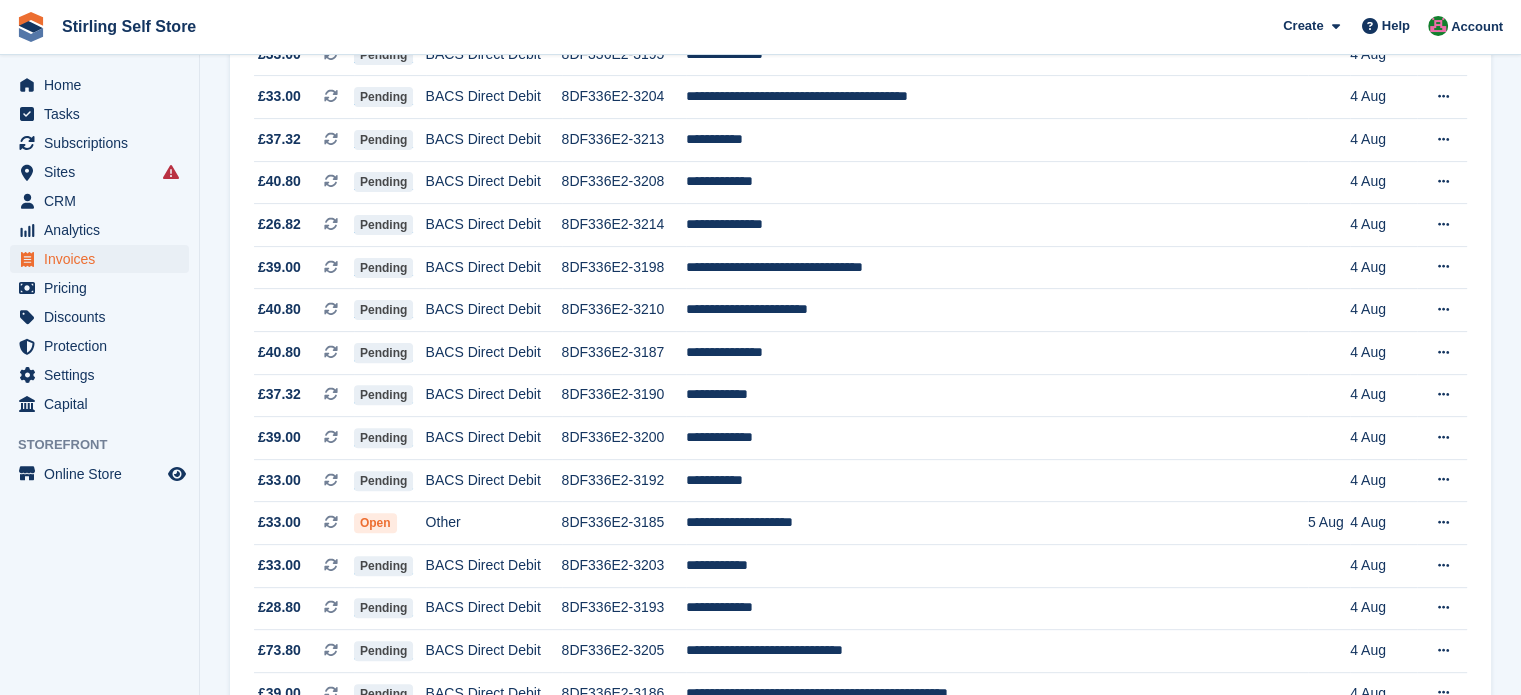scroll, scrollTop: 800, scrollLeft: 0, axis: vertical 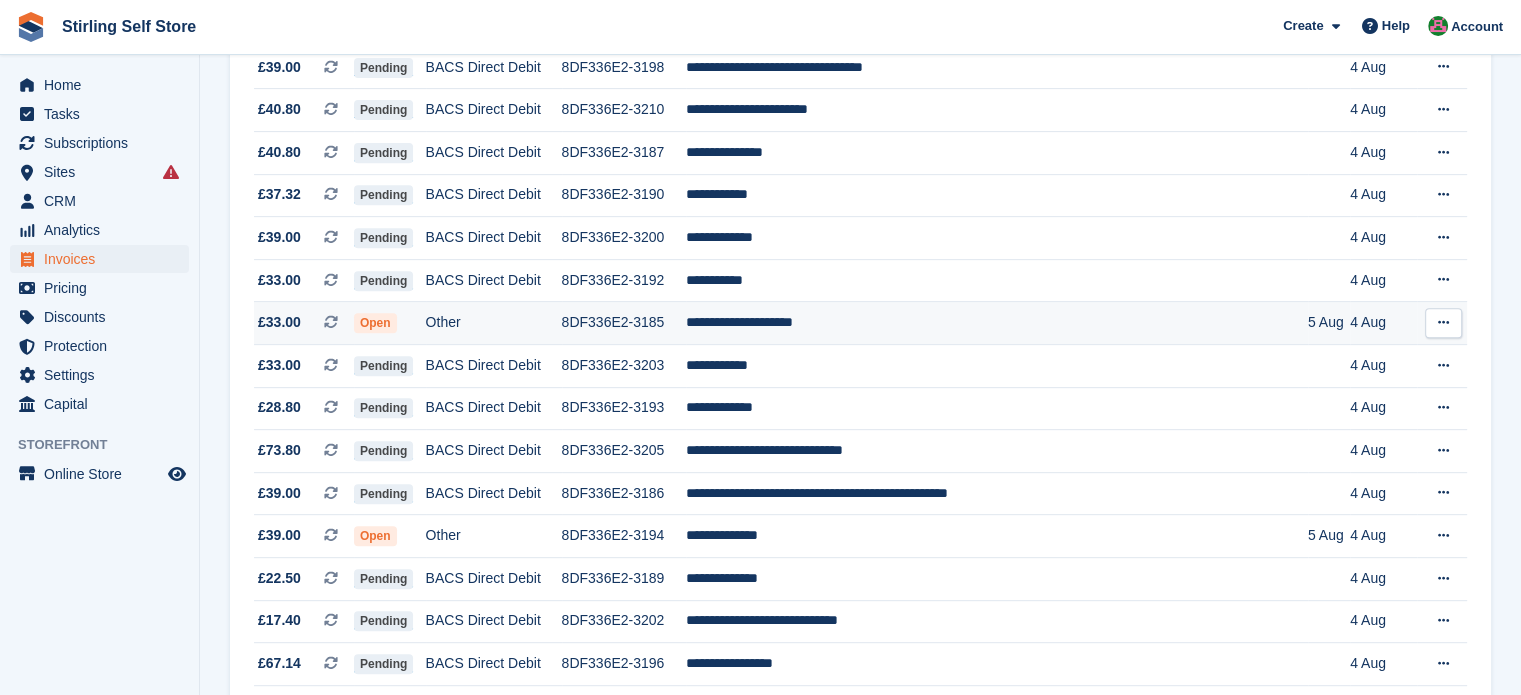 click on "**********" at bounding box center (997, 323) 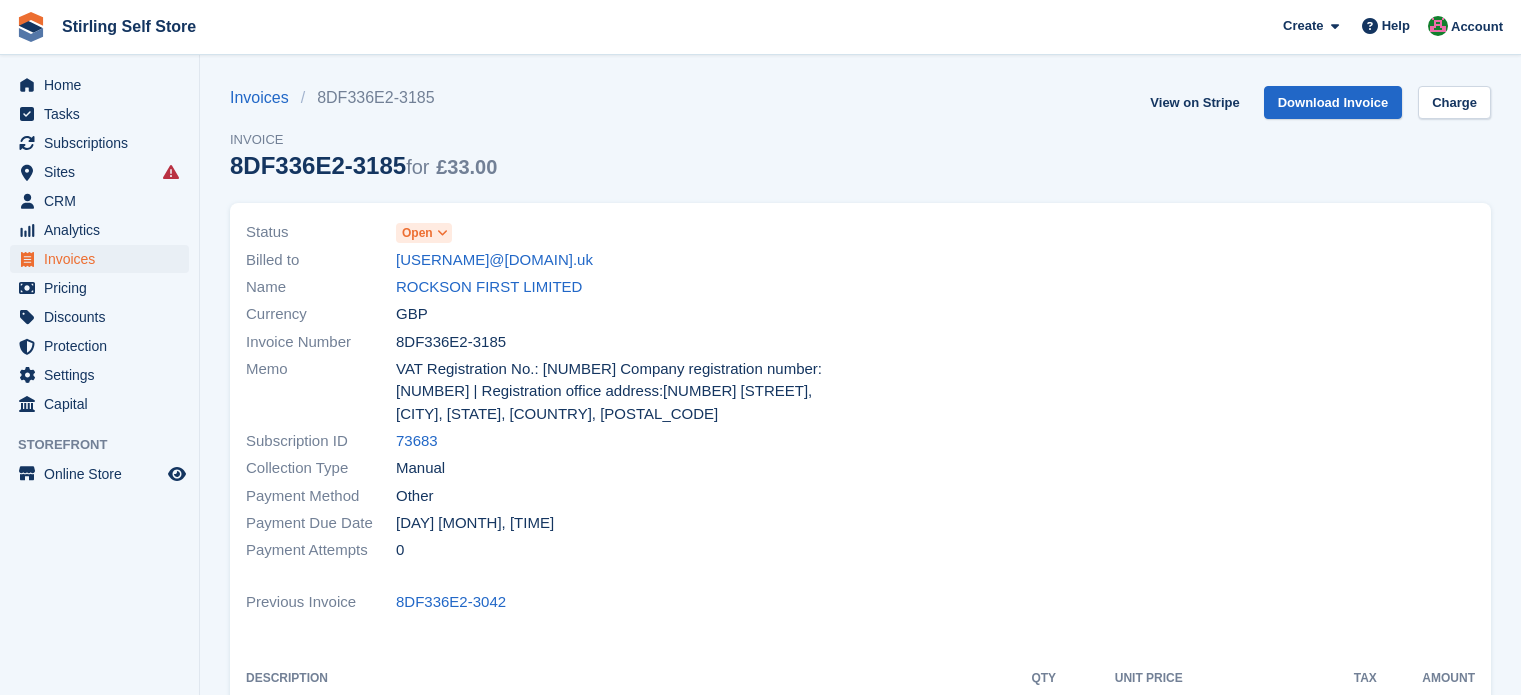 scroll, scrollTop: 0, scrollLeft: 0, axis: both 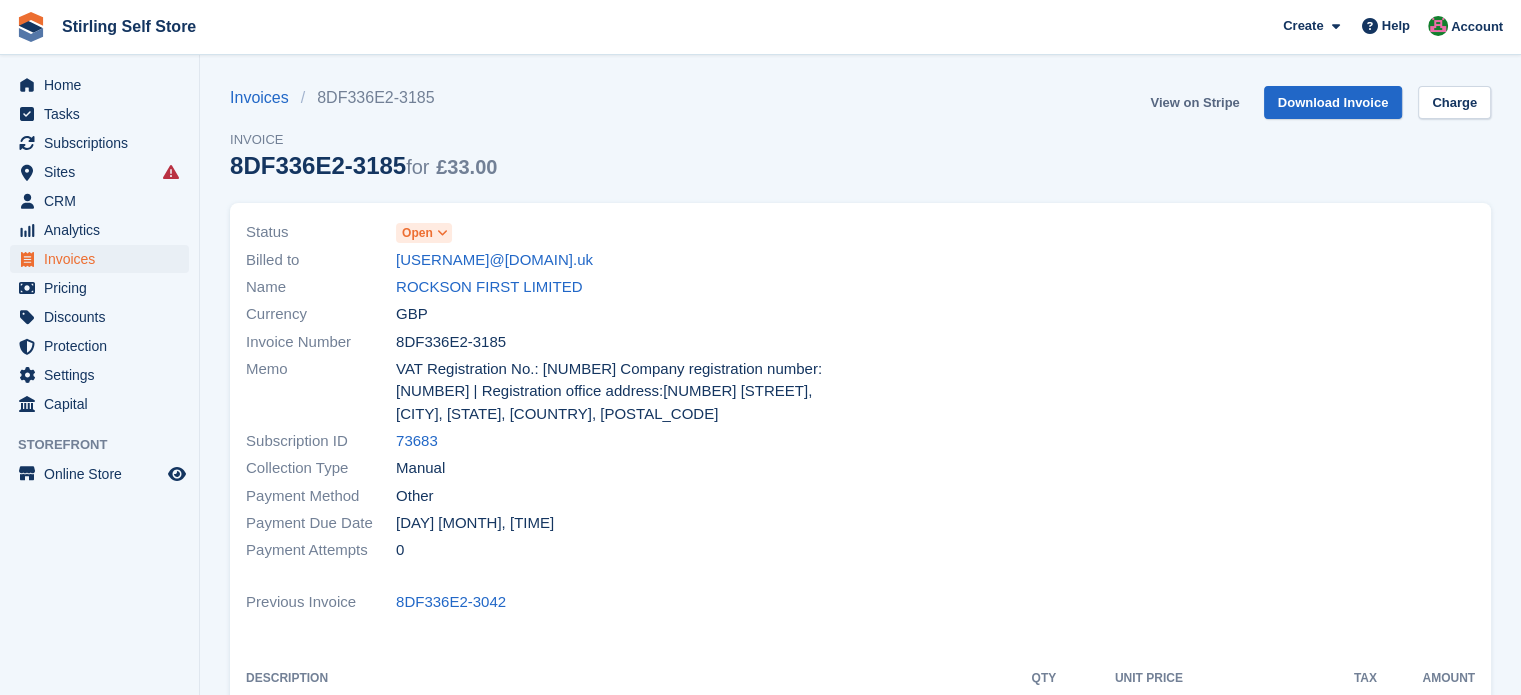 click on "View on Stripe" at bounding box center [1194, 102] 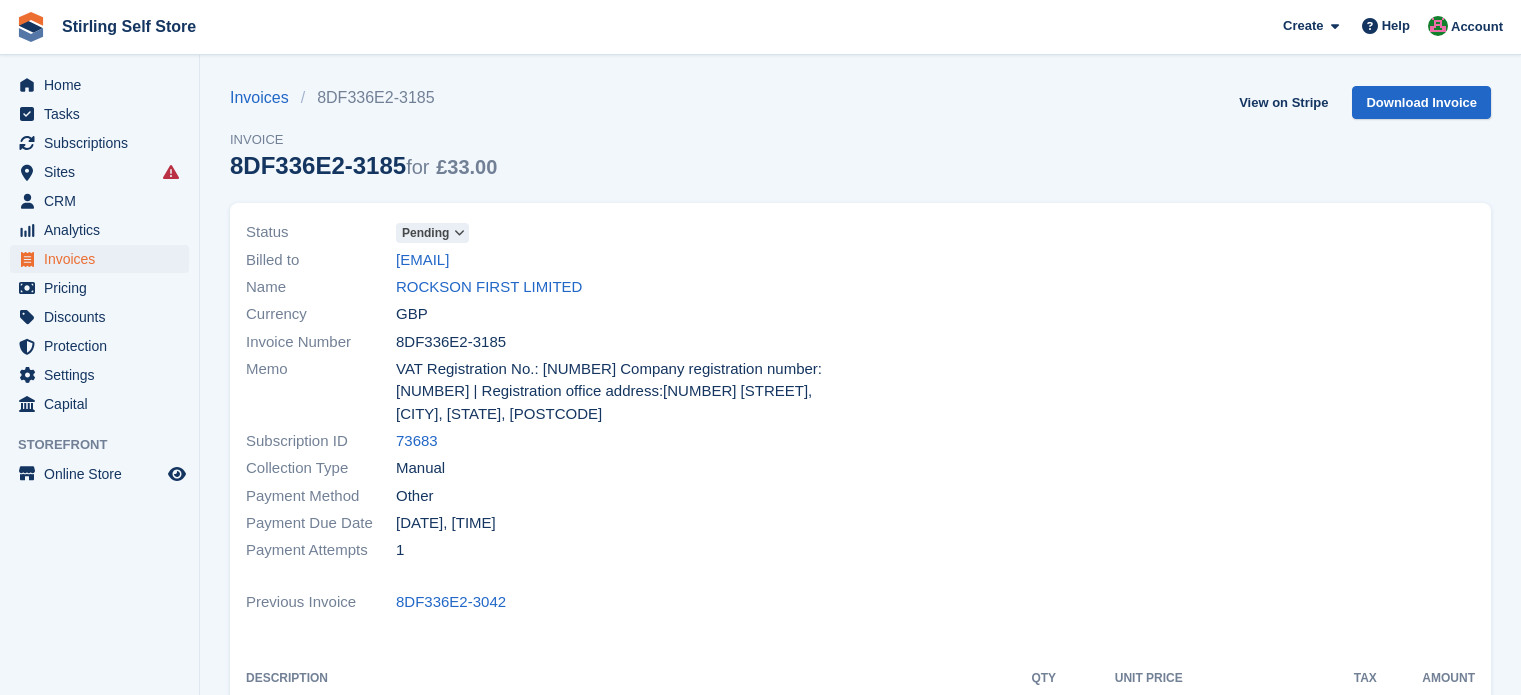 scroll, scrollTop: 0, scrollLeft: 0, axis: both 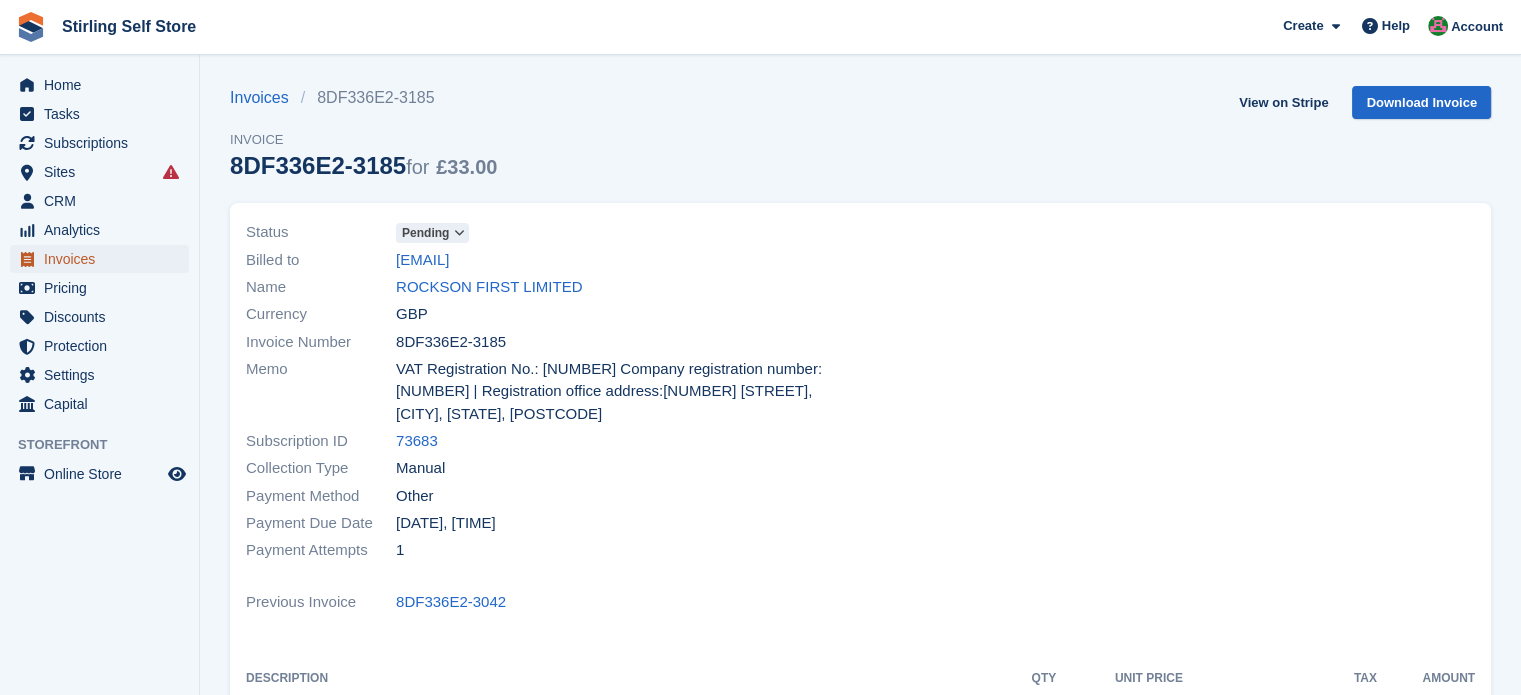 click on "Invoices" at bounding box center (104, 259) 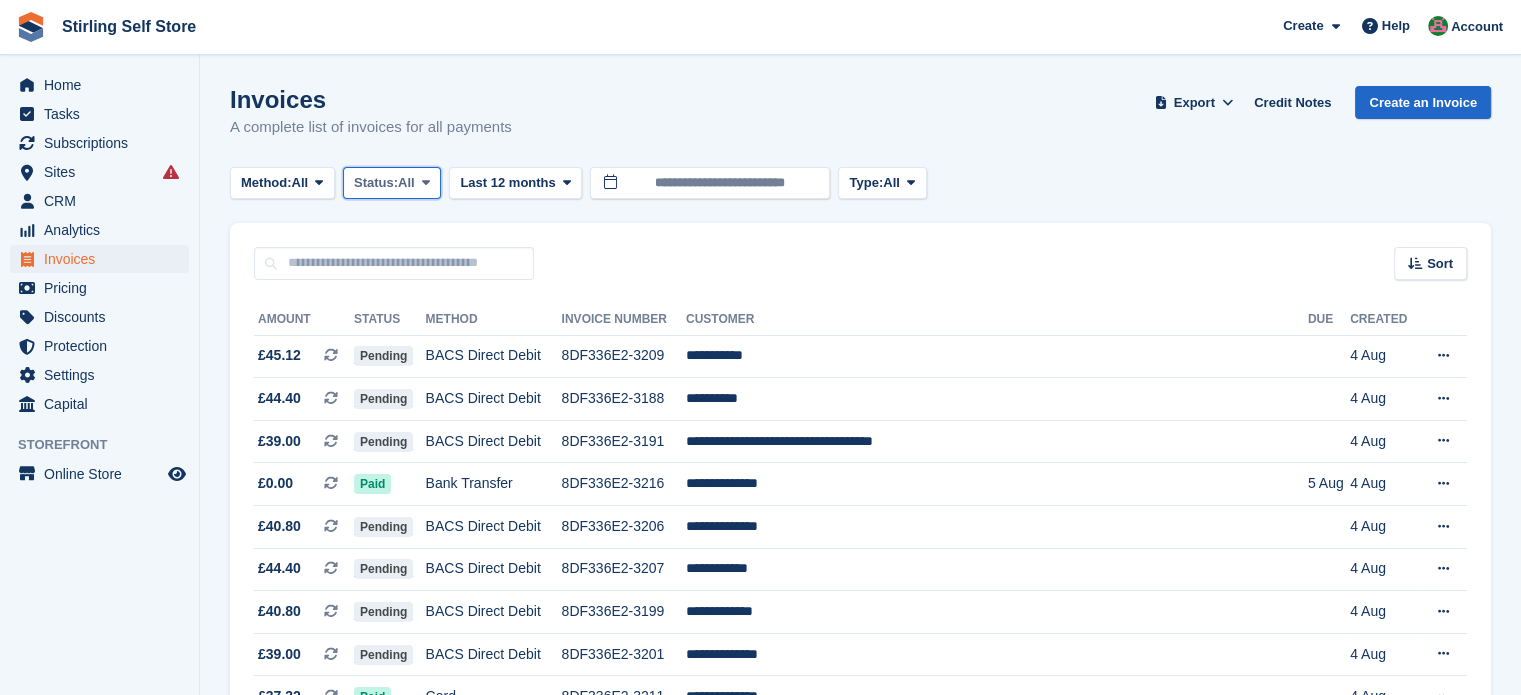 click at bounding box center (426, 182) 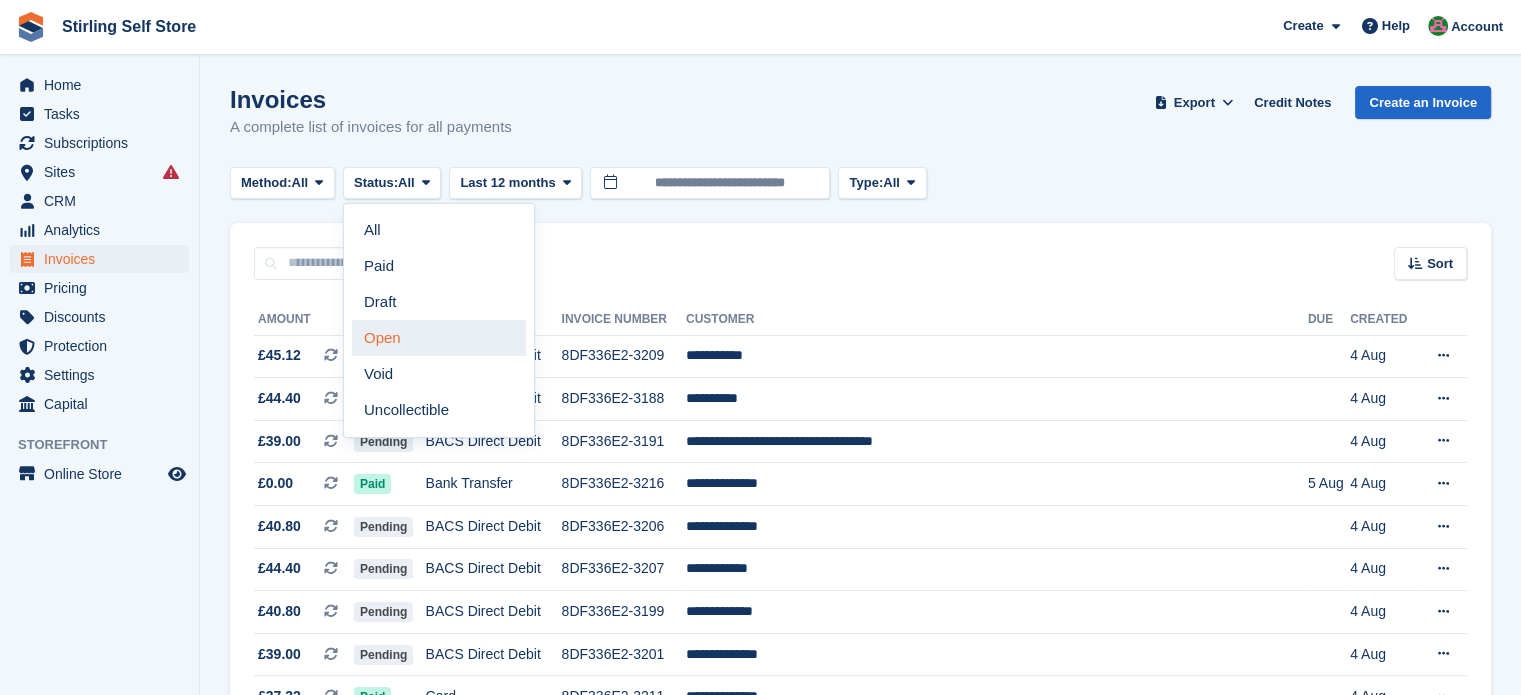 click on "Open" at bounding box center (439, 338) 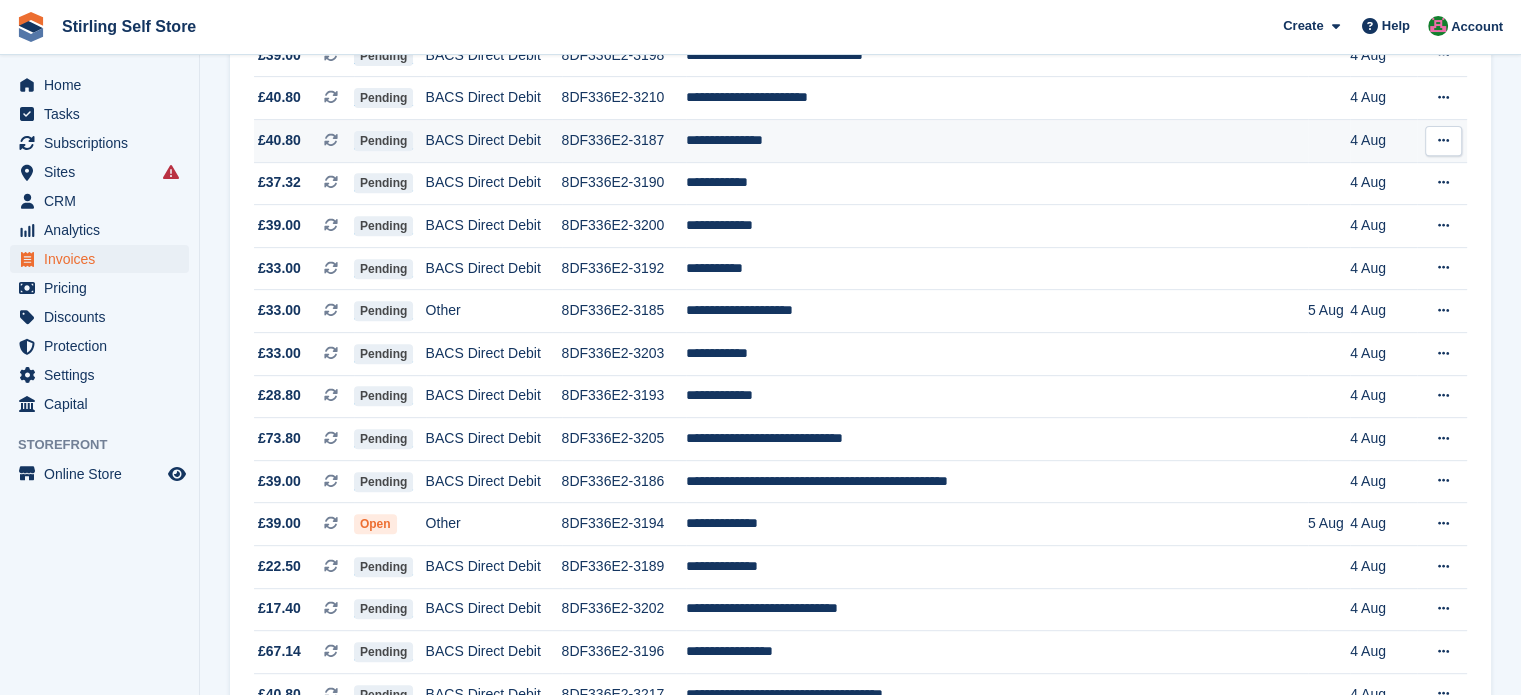 scroll, scrollTop: 900, scrollLeft: 0, axis: vertical 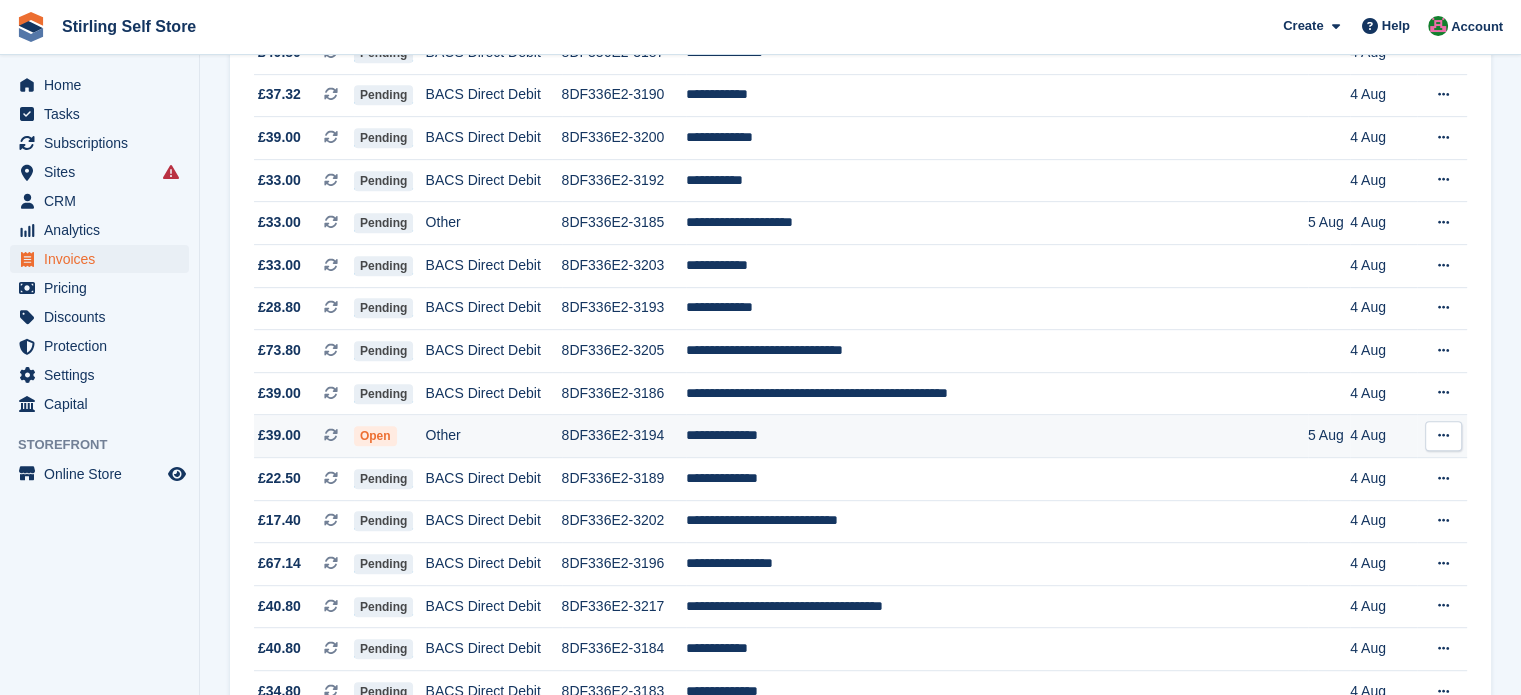 click on "**********" at bounding box center (997, 436) 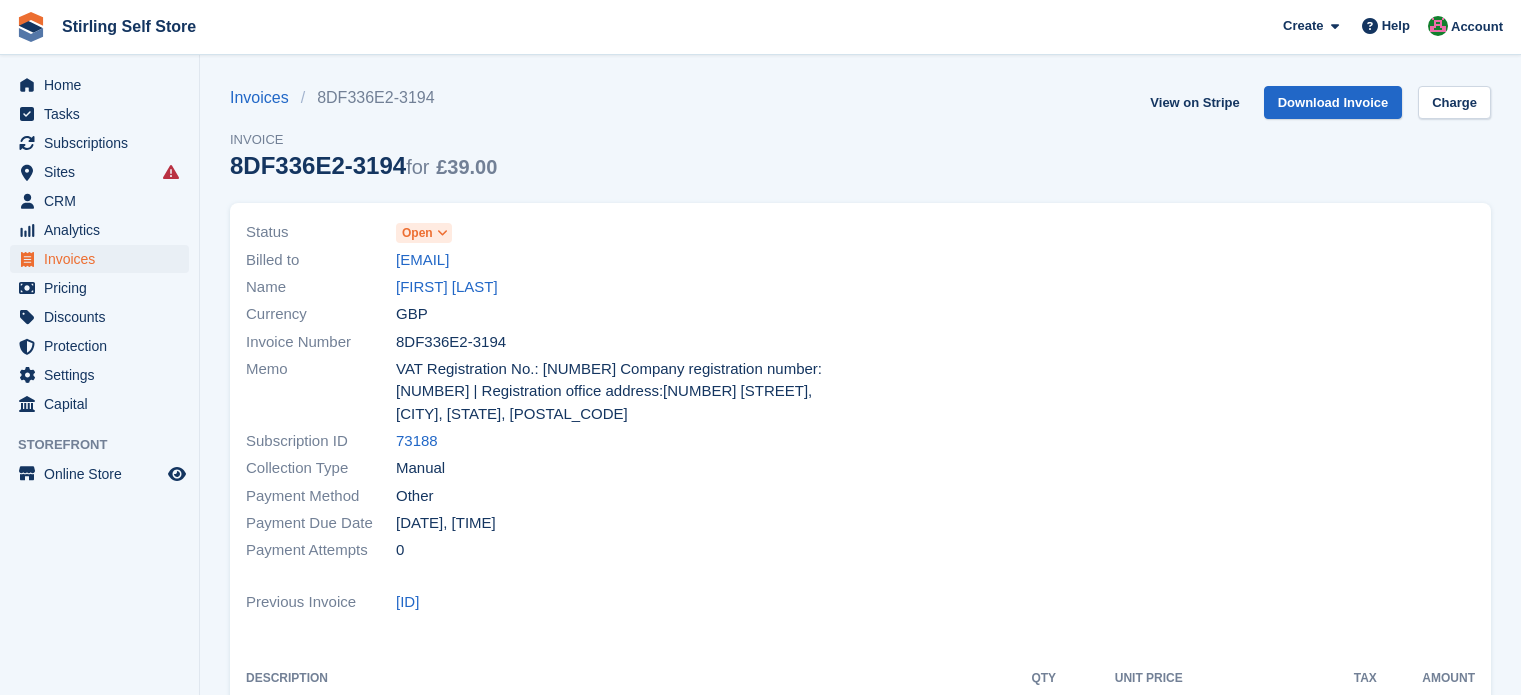 scroll, scrollTop: 0, scrollLeft: 0, axis: both 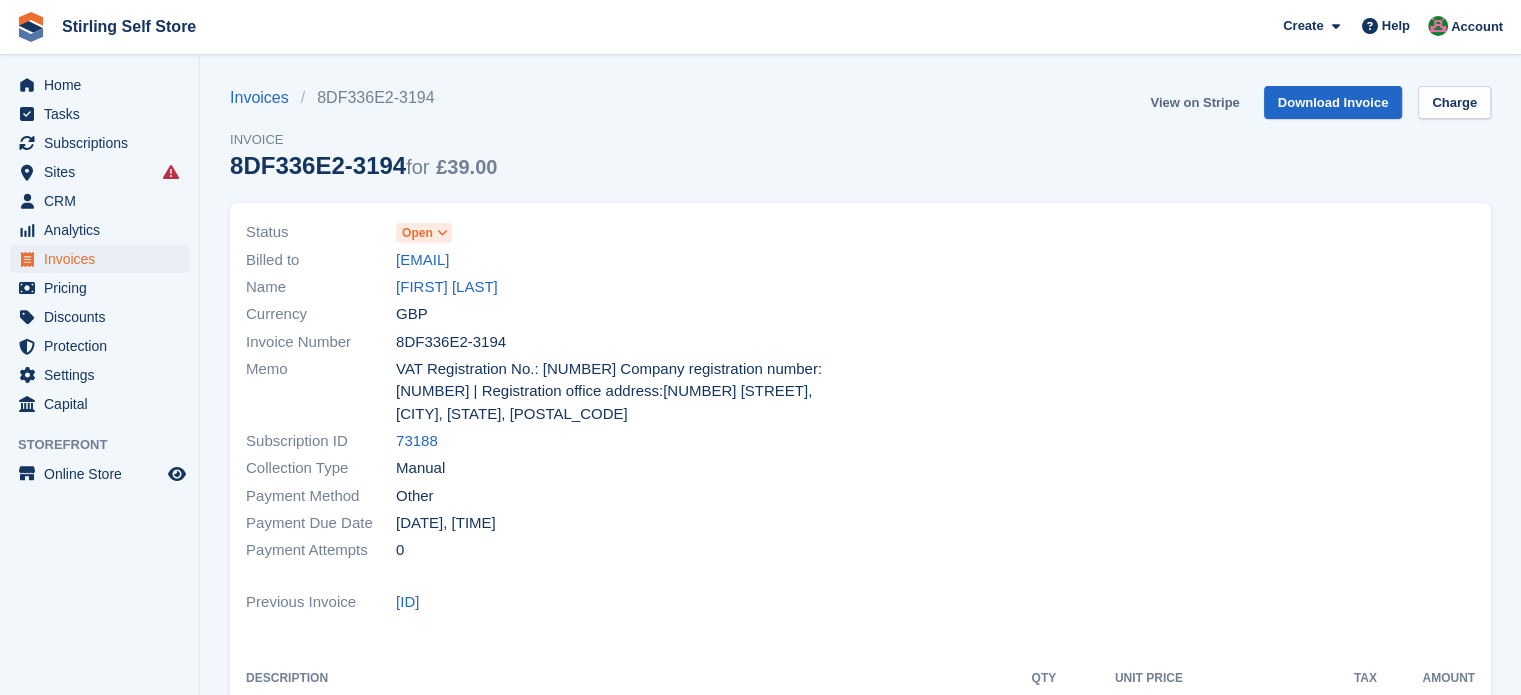 click on "View on Stripe" at bounding box center (1194, 102) 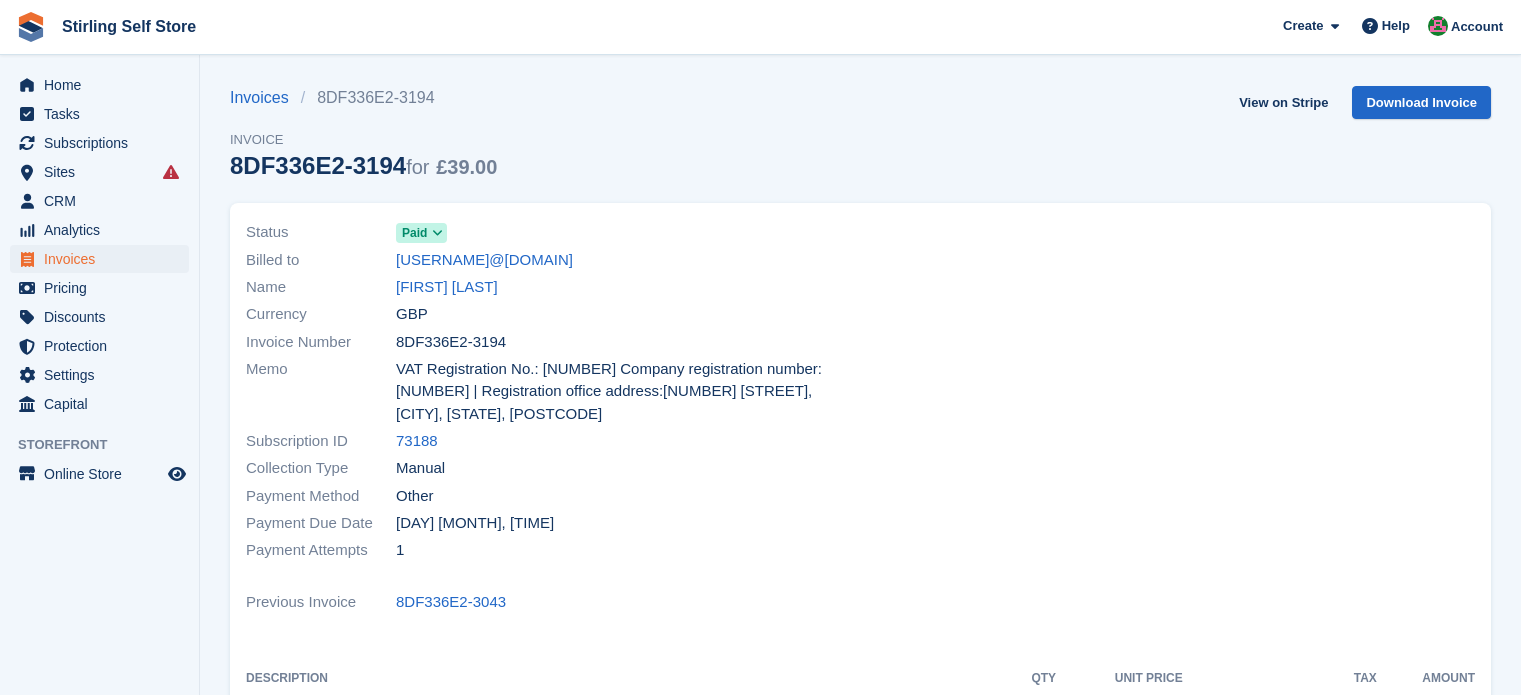 scroll, scrollTop: 0, scrollLeft: 0, axis: both 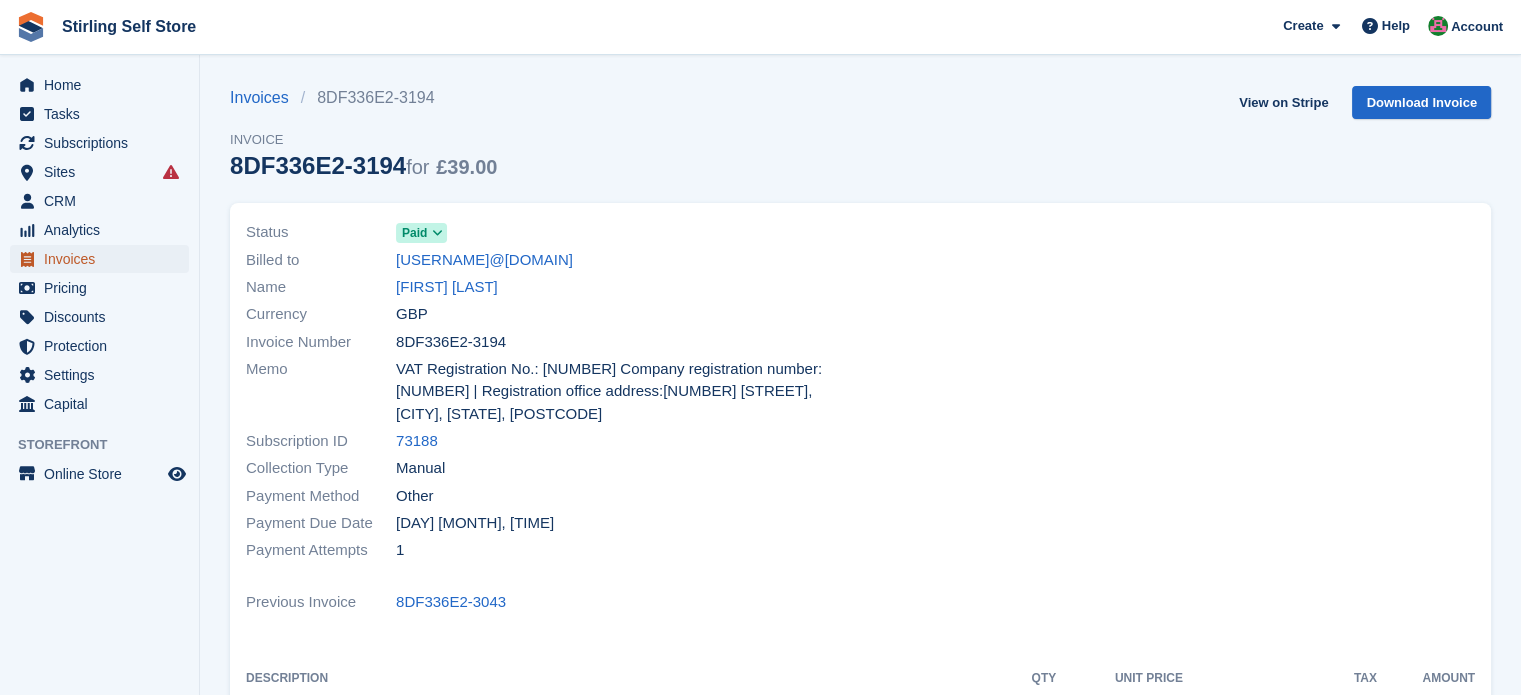 click on "Invoices" at bounding box center (104, 259) 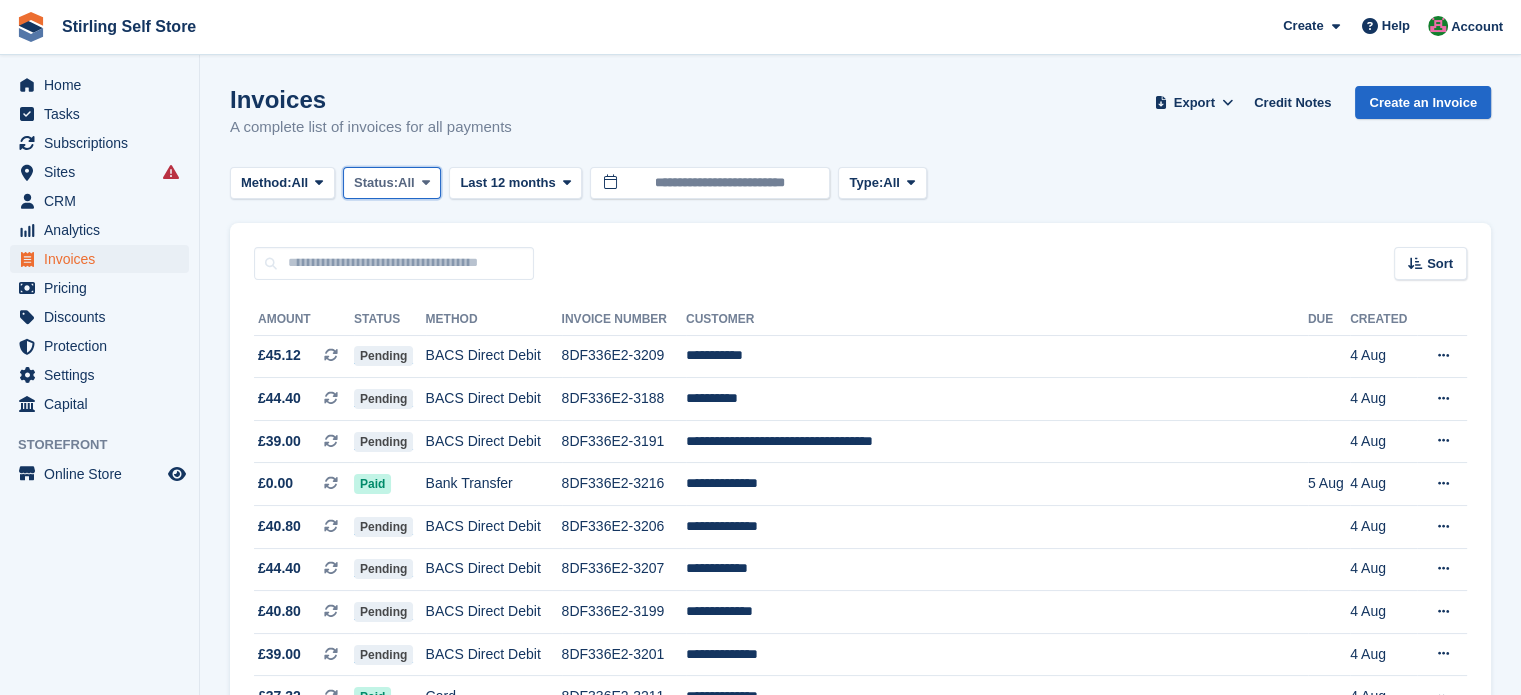 click at bounding box center (426, 183) 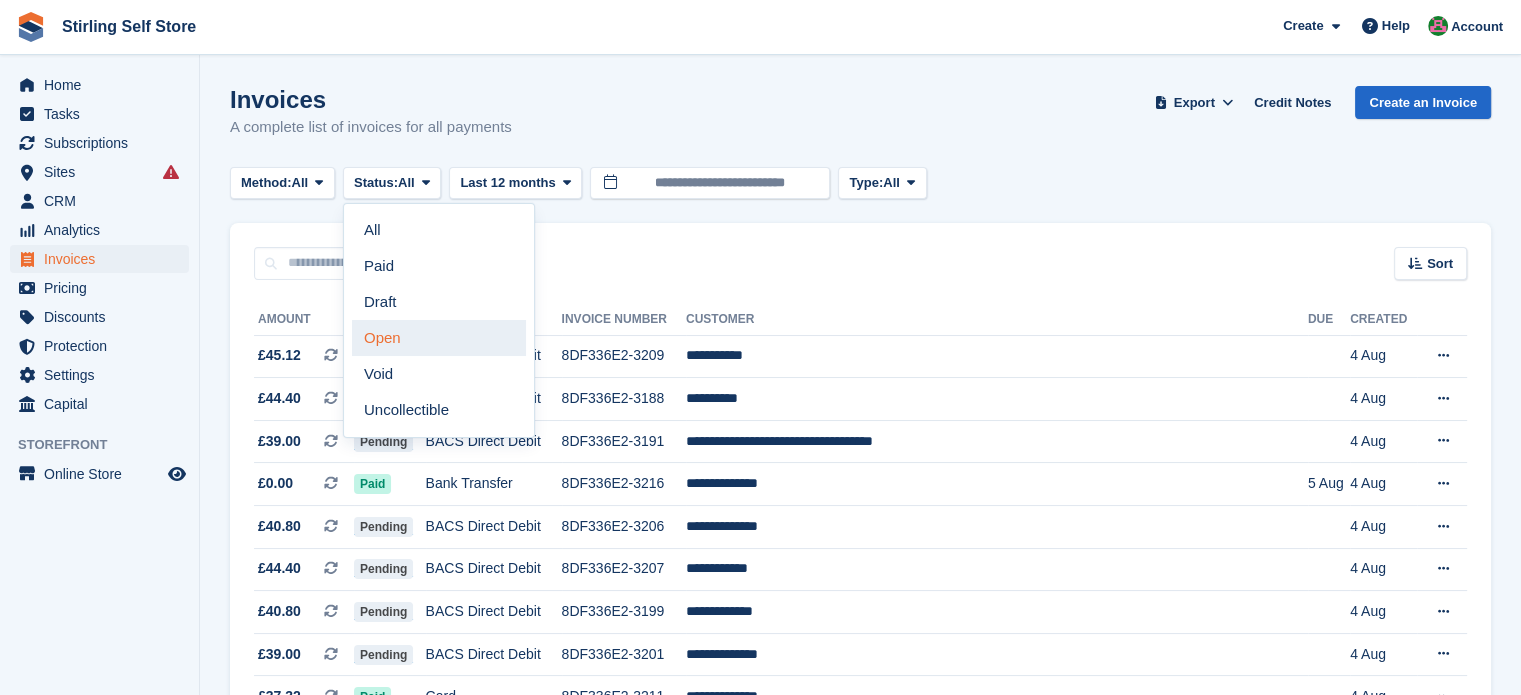 click on "Open" at bounding box center [439, 338] 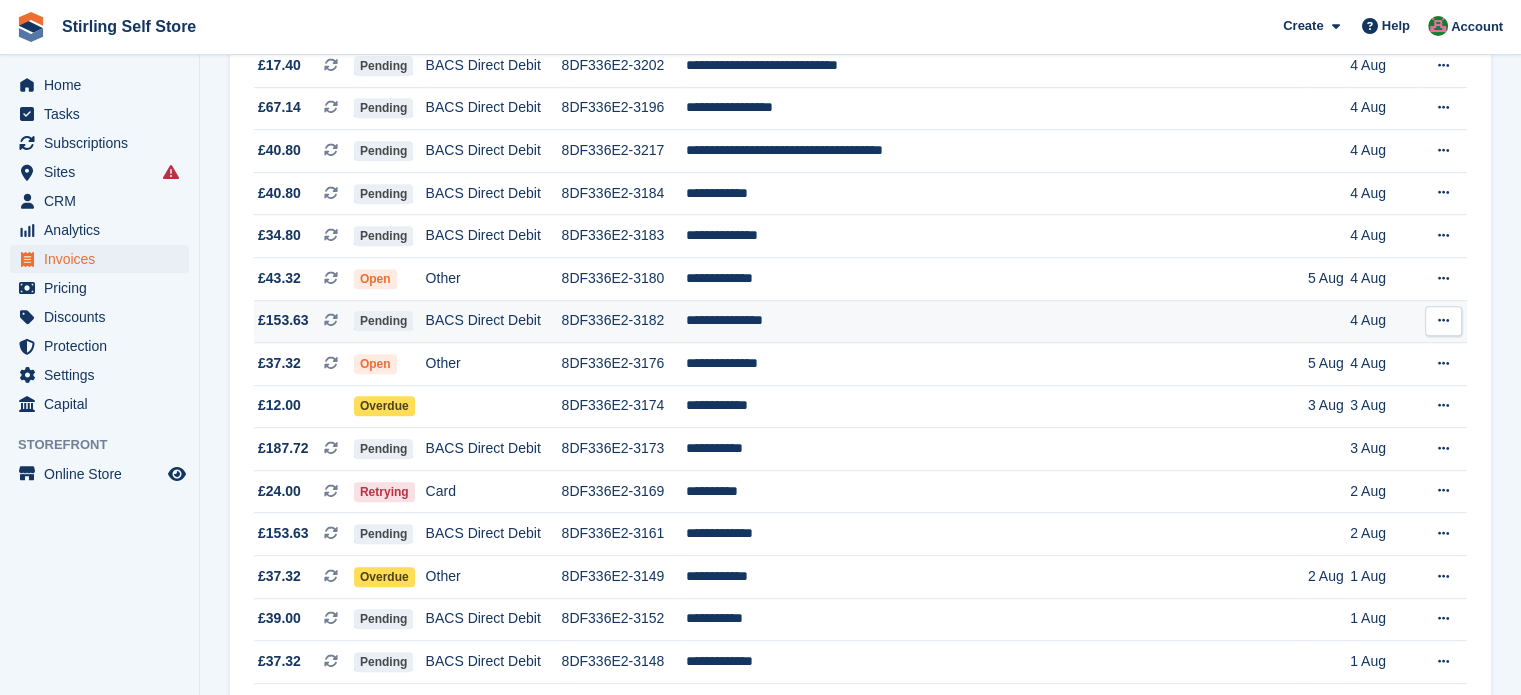 scroll, scrollTop: 1200, scrollLeft: 0, axis: vertical 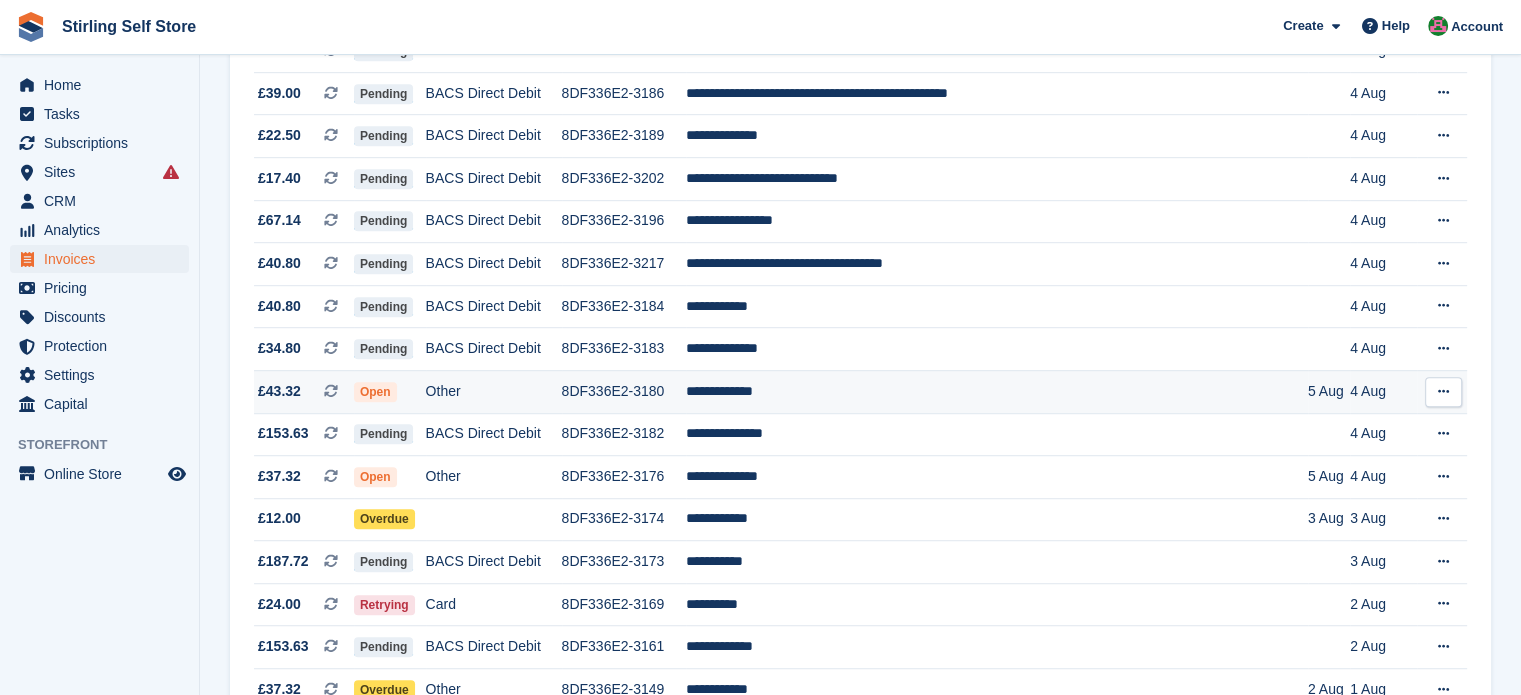 click on "**********" at bounding box center (997, 391) 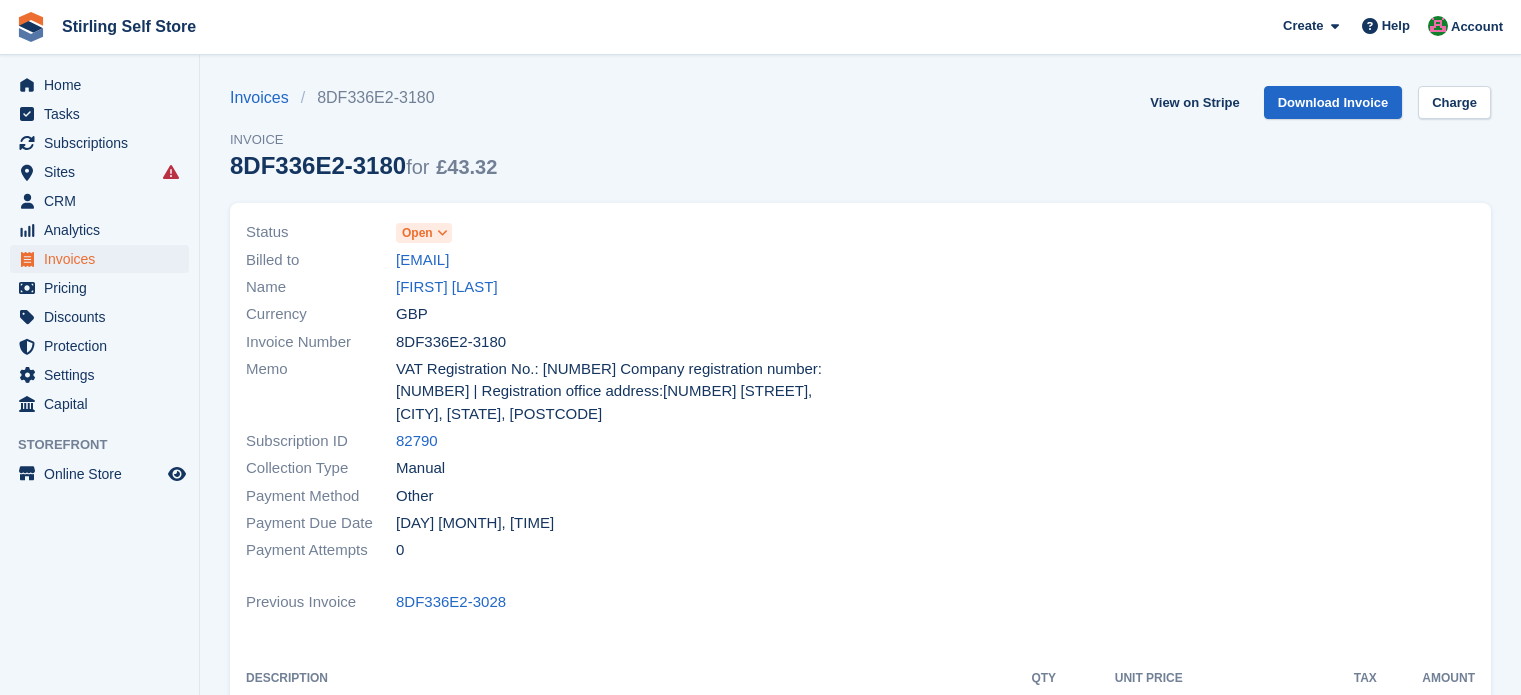 scroll, scrollTop: 0, scrollLeft: 0, axis: both 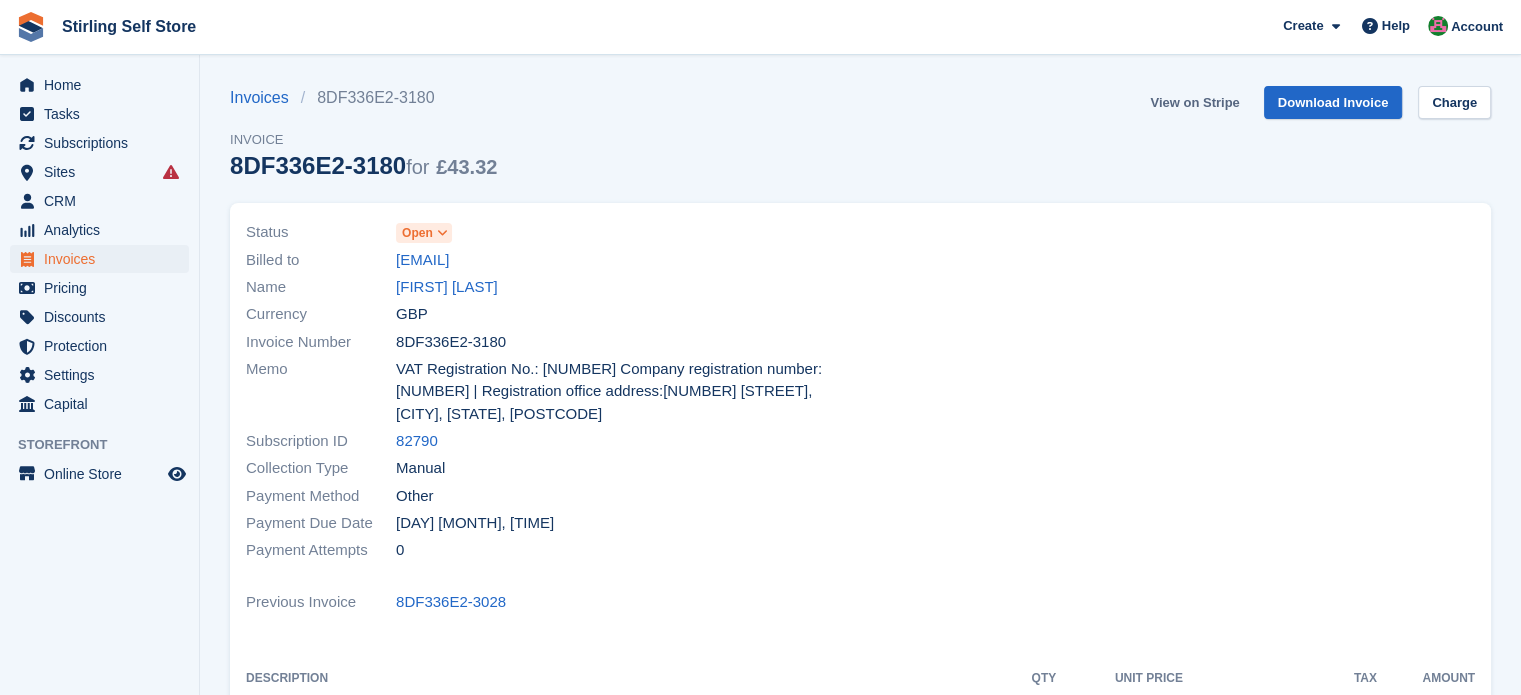 click on "View on Stripe" at bounding box center [1194, 102] 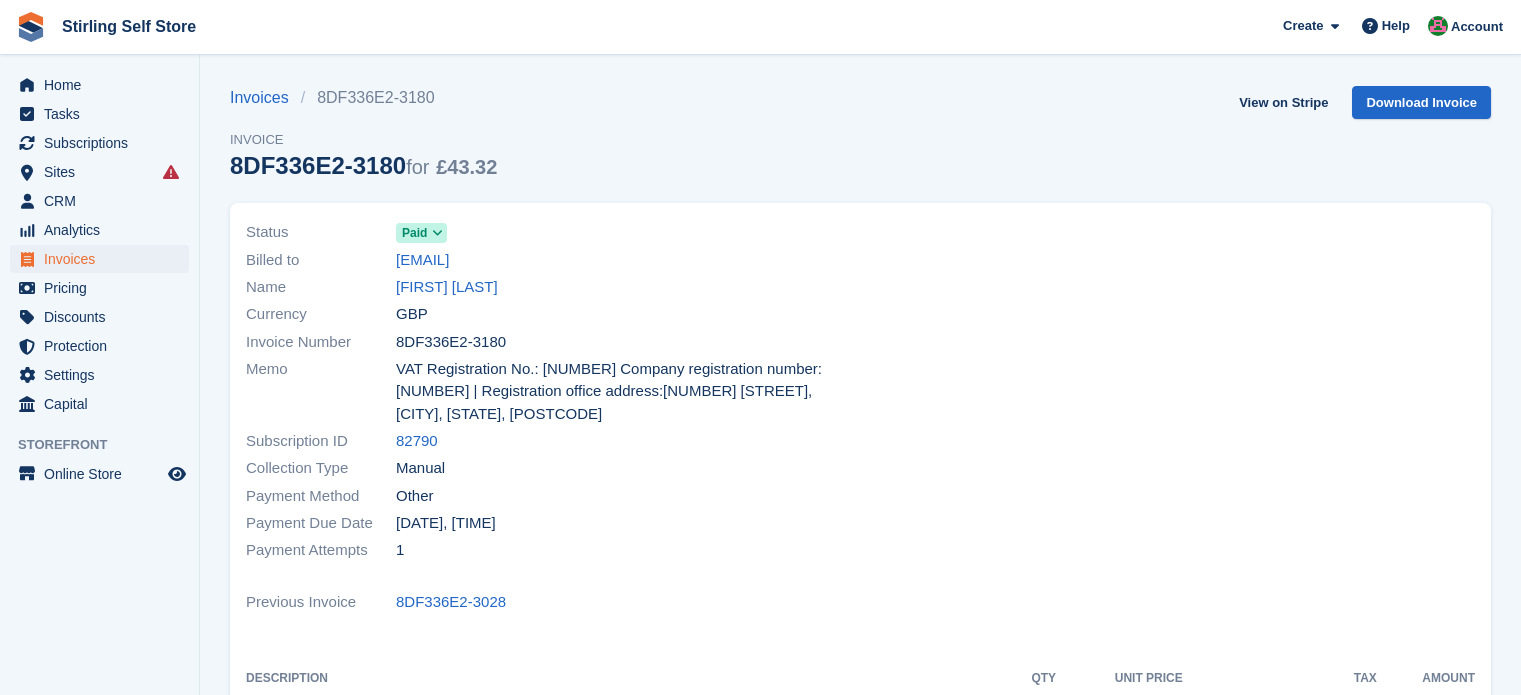scroll, scrollTop: 0, scrollLeft: 0, axis: both 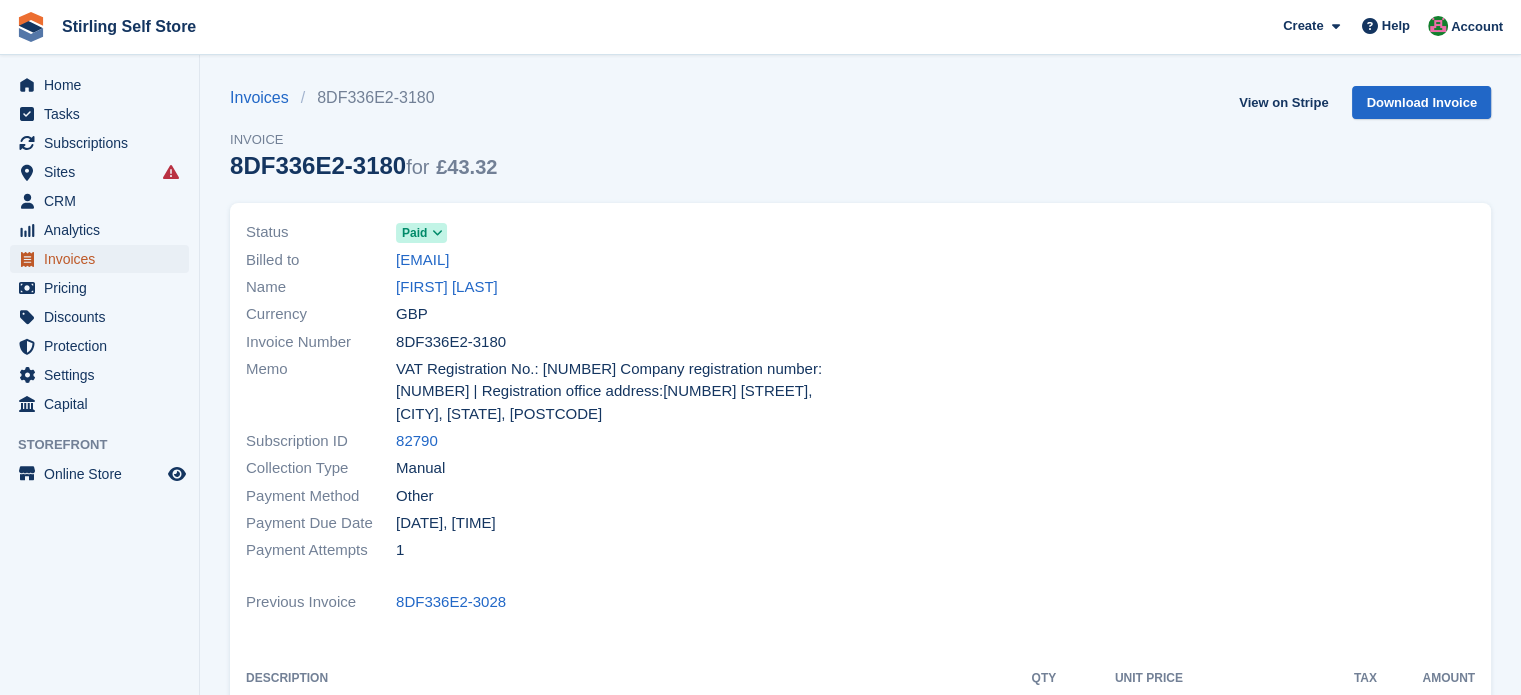 click on "Invoices" at bounding box center [104, 259] 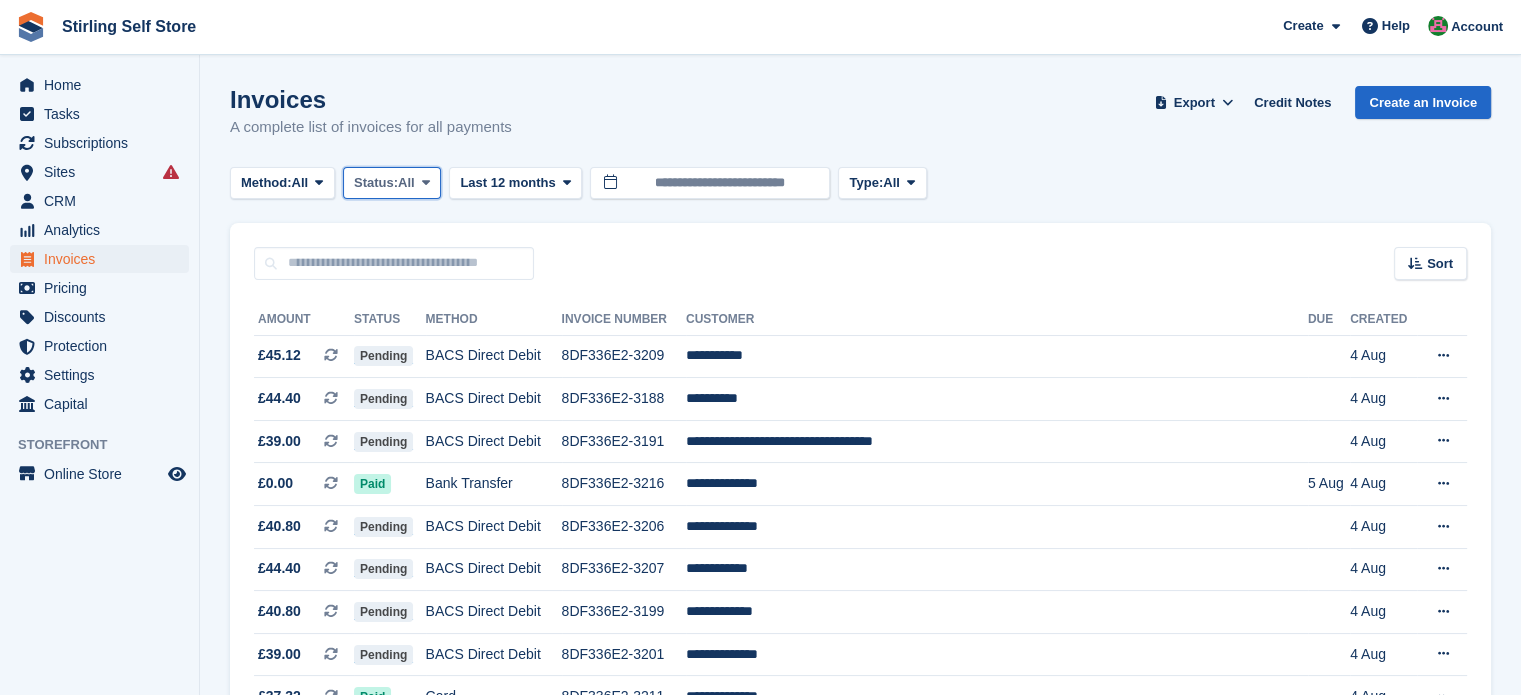 click at bounding box center [426, 182] 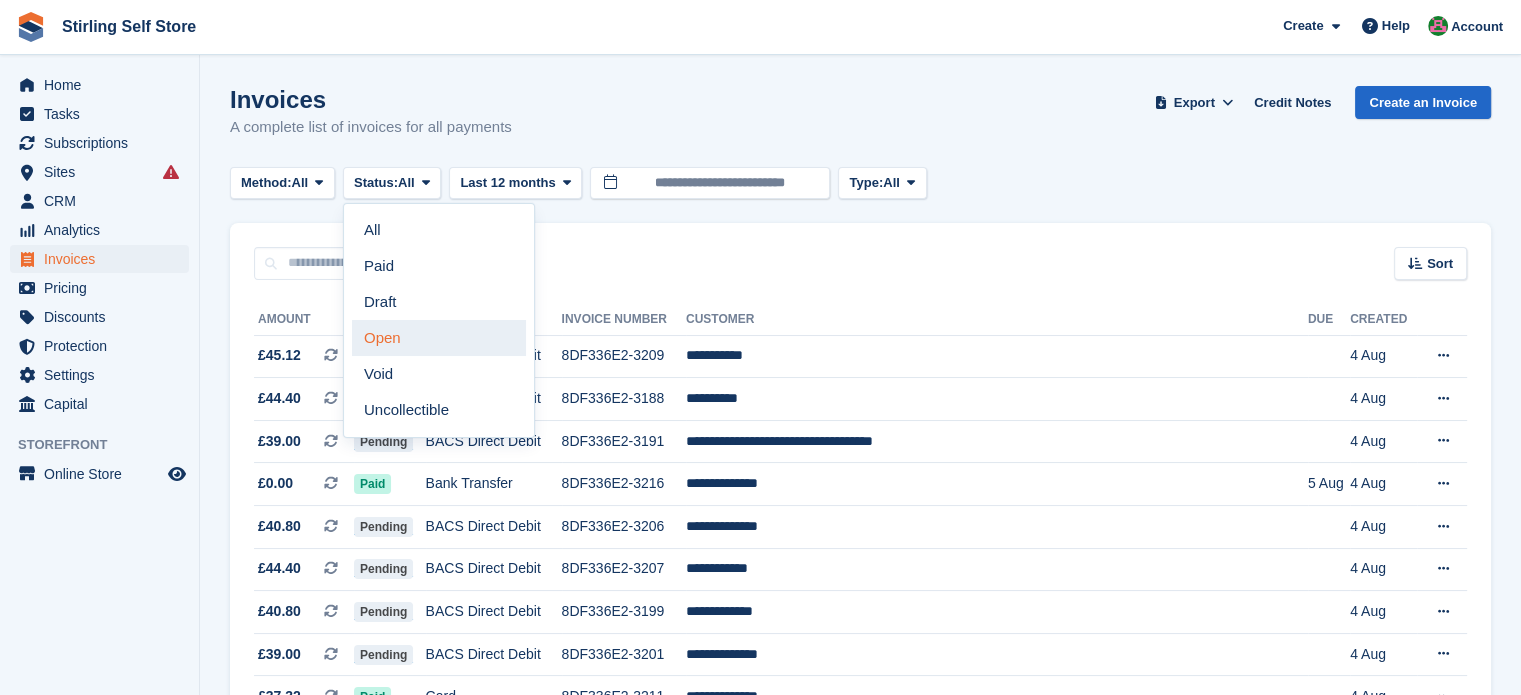 click on "Open" at bounding box center [439, 338] 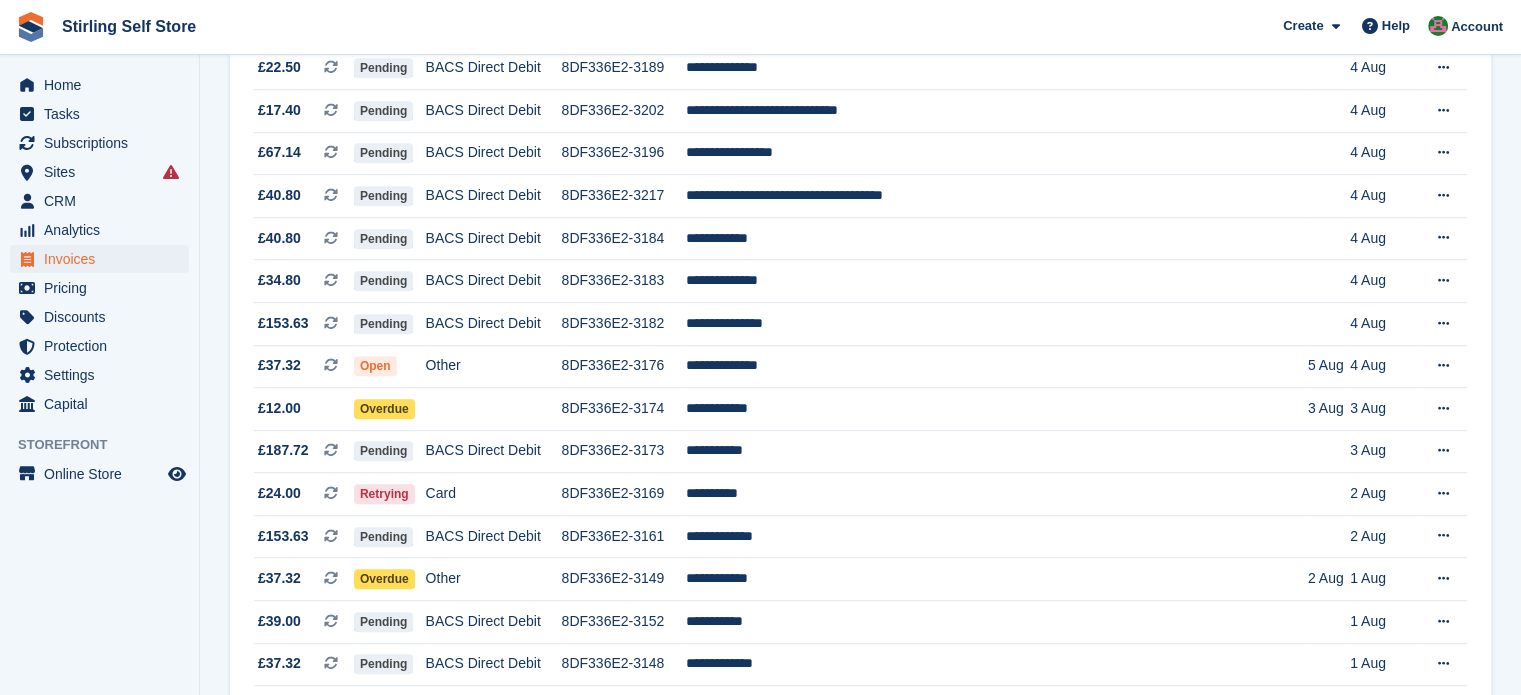 scroll, scrollTop: 1300, scrollLeft: 0, axis: vertical 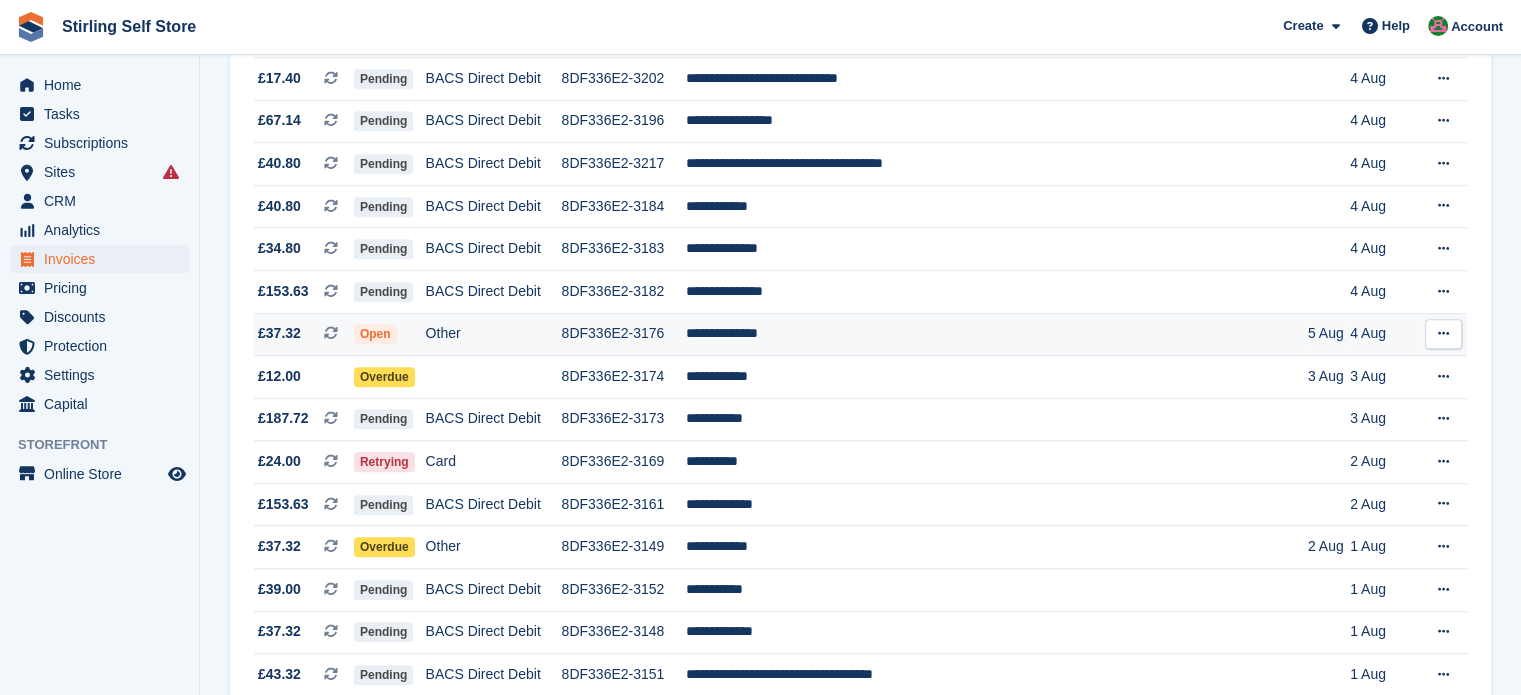 click on "**********" at bounding box center (997, 334) 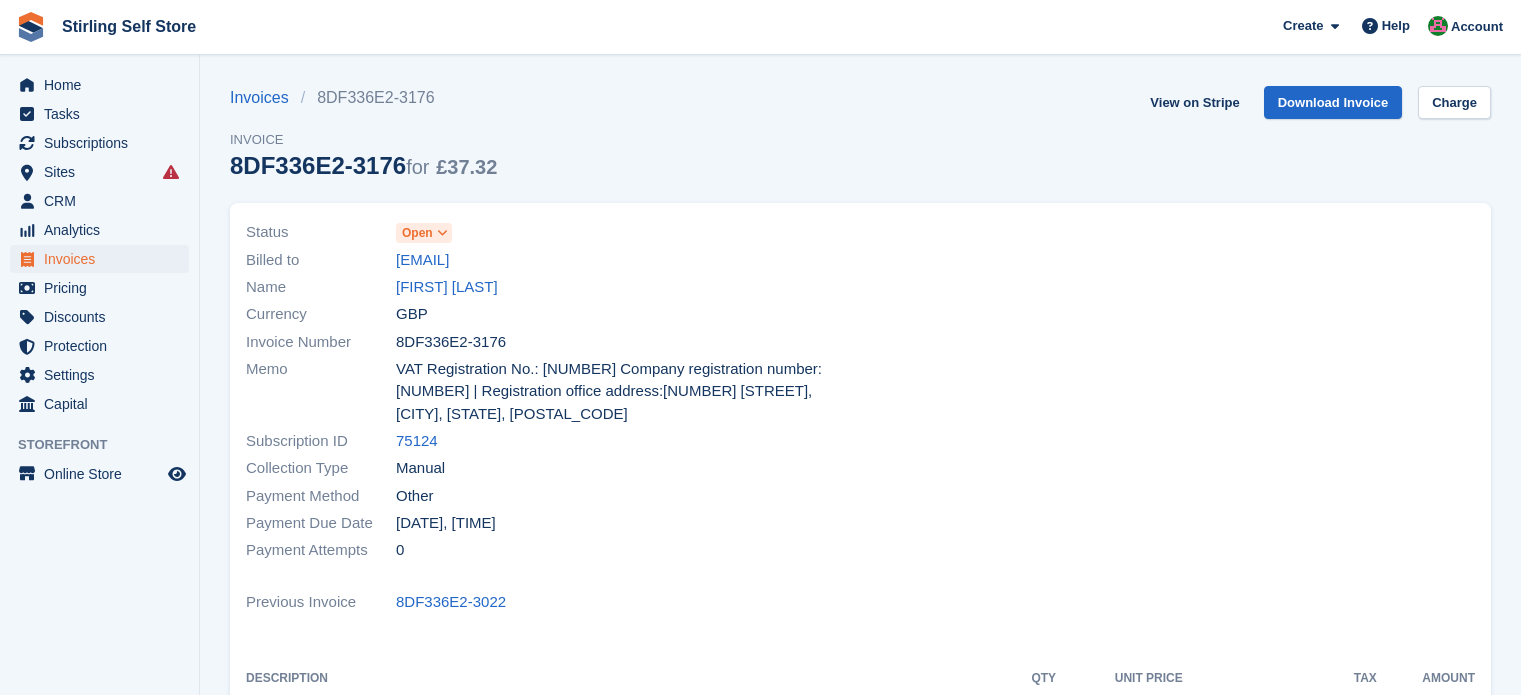 scroll, scrollTop: 0, scrollLeft: 0, axis: both 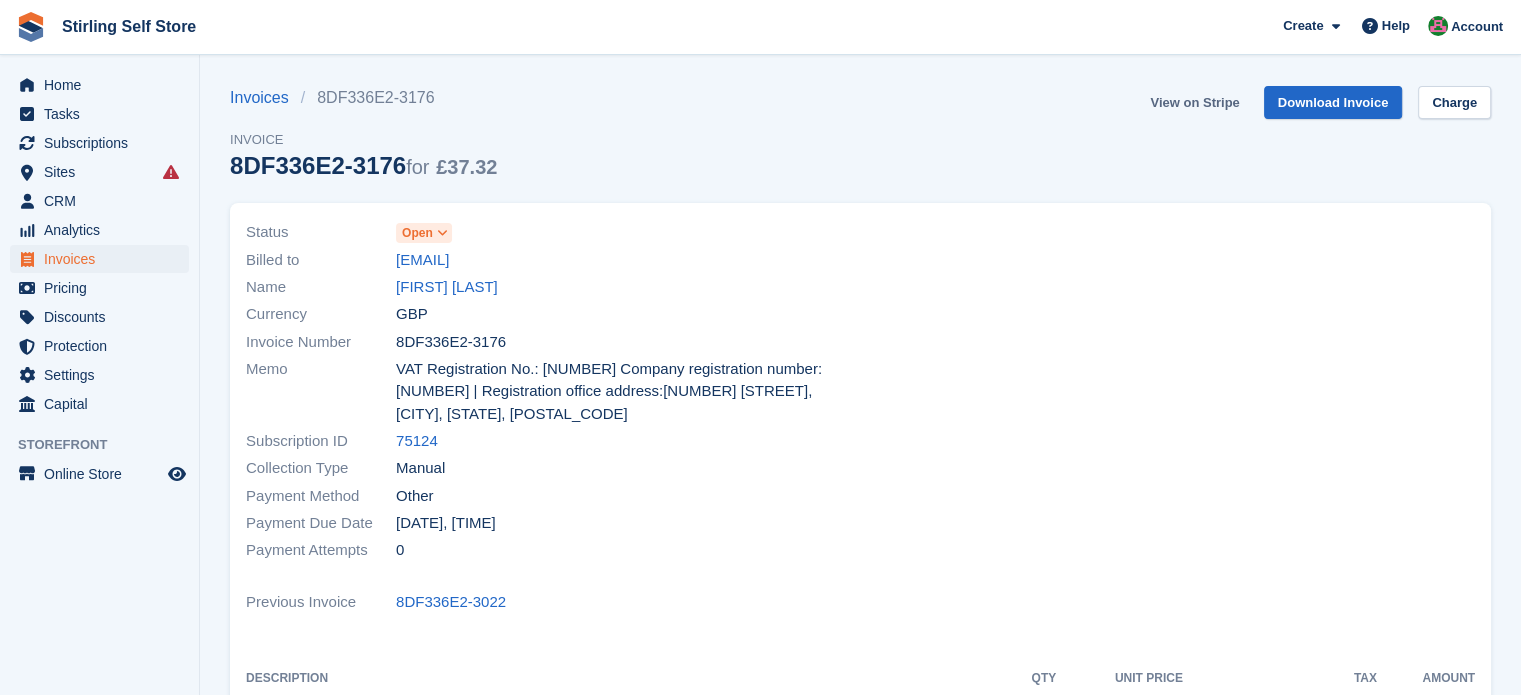 click on "View on Stripe" at bounding box center [1194, 102] 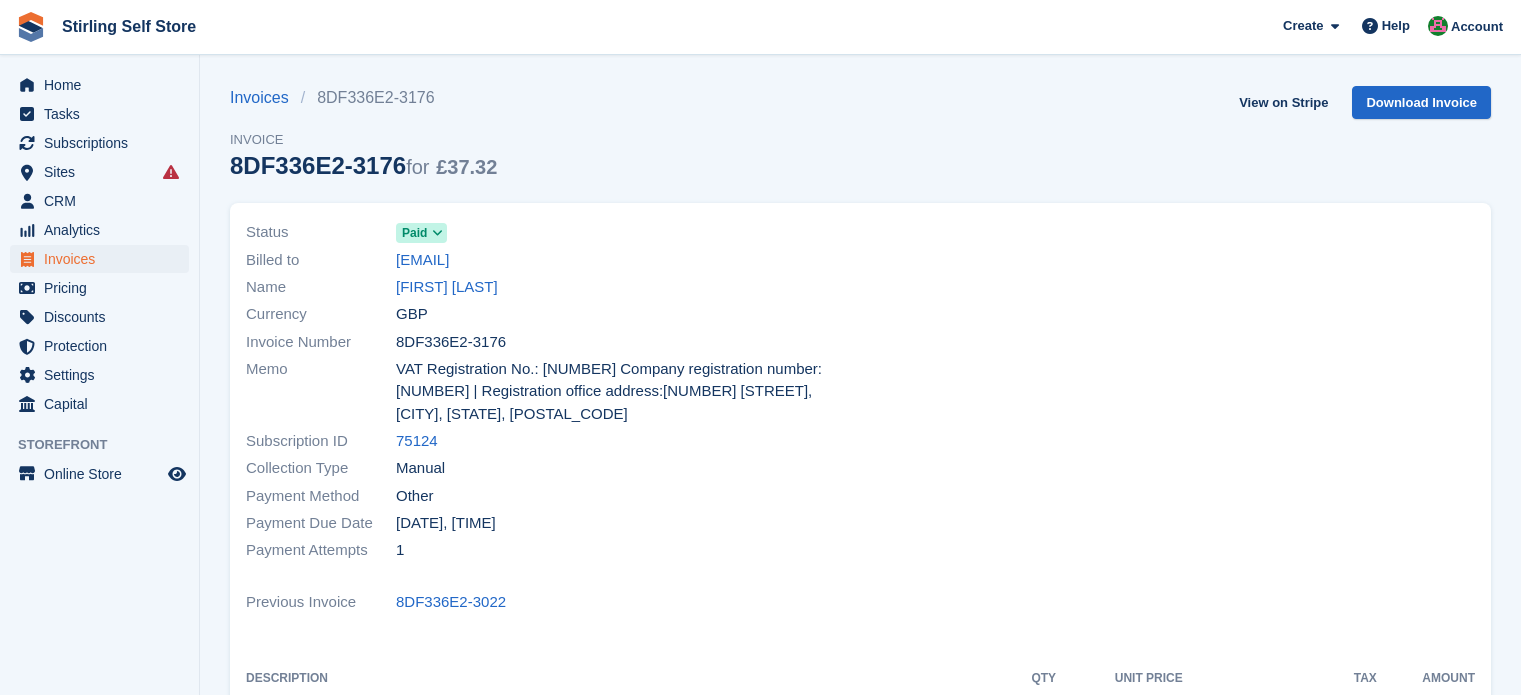 scroll, scrollTop: 0, scrollLeft: 0, axis: both 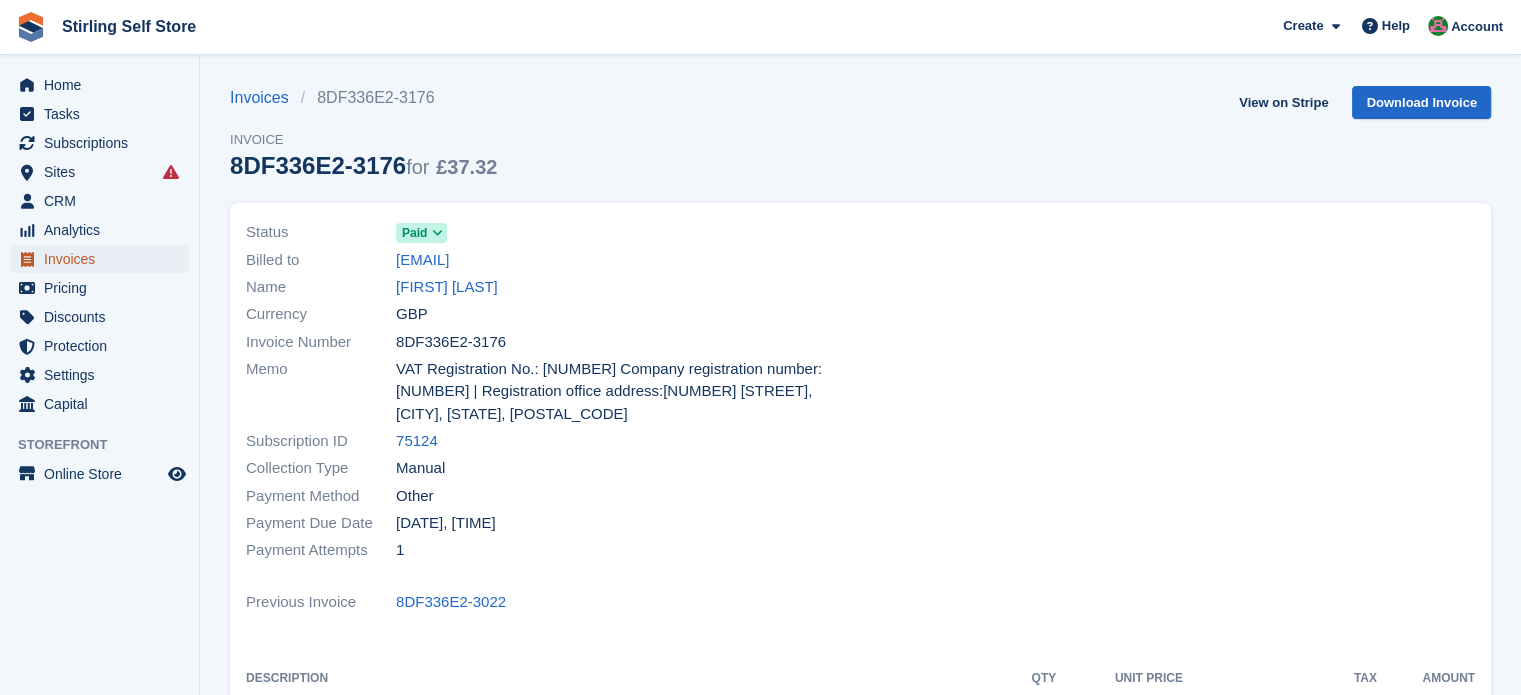 drag, startPoint x: 0, startPoint y: 0, endPoint x: 107, endPoint y: 266, distance: 286.71414 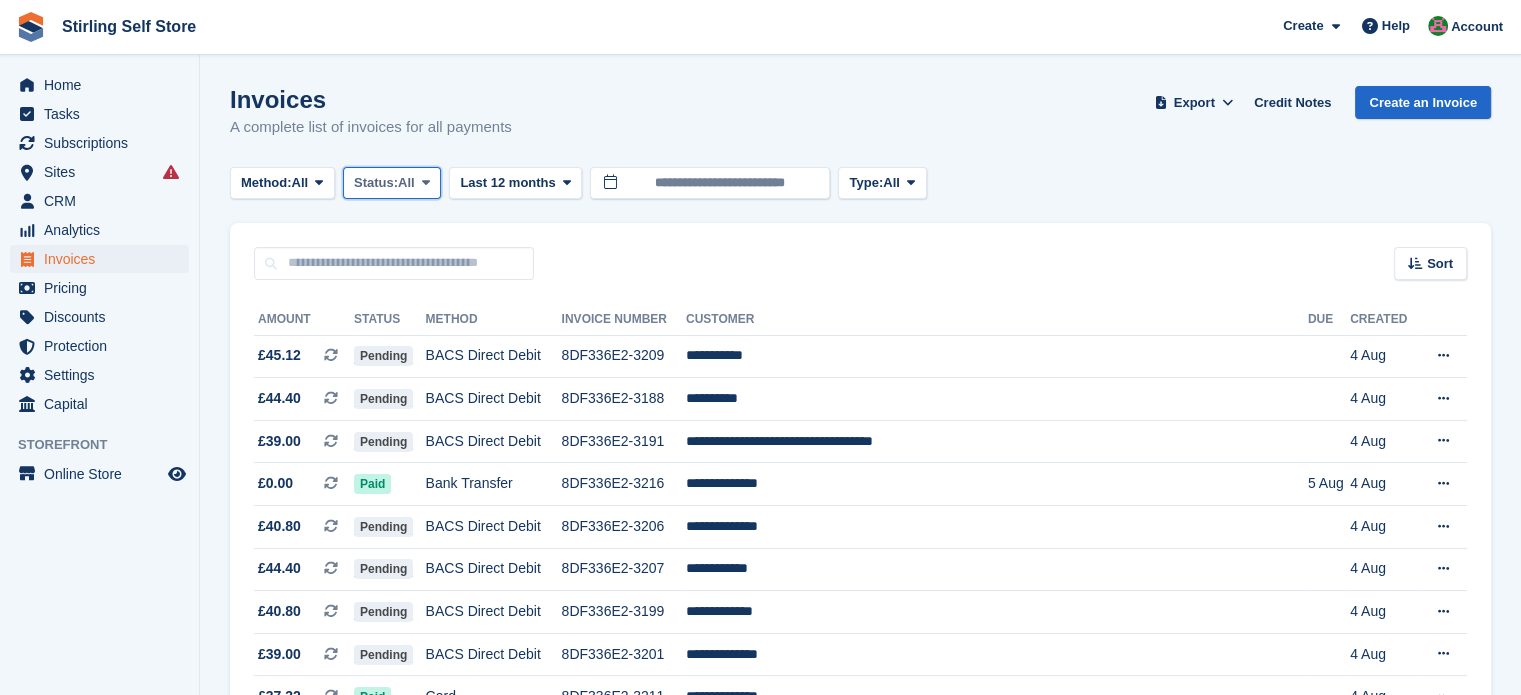 click on "Status:
All" at bounding box center [392, 183] 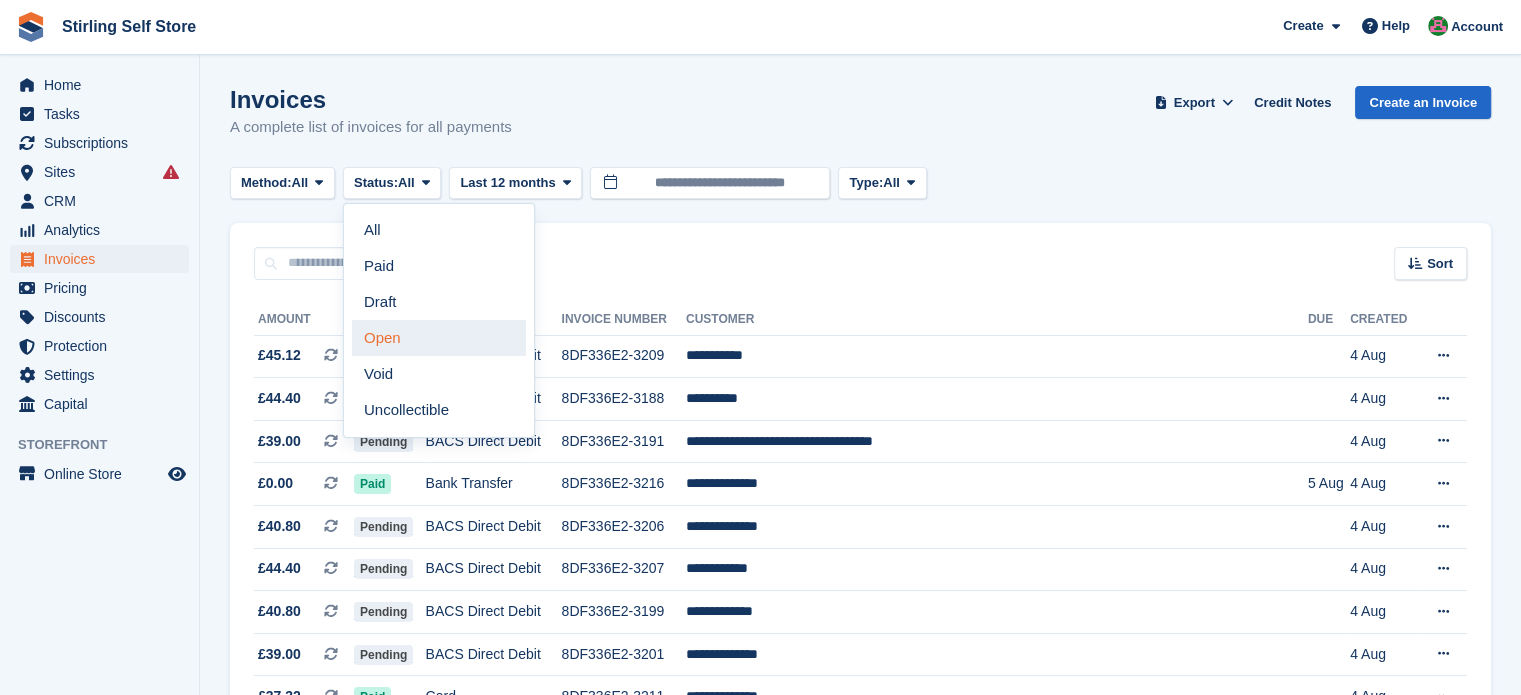 click on "Open" at bounding box center (439, 338) 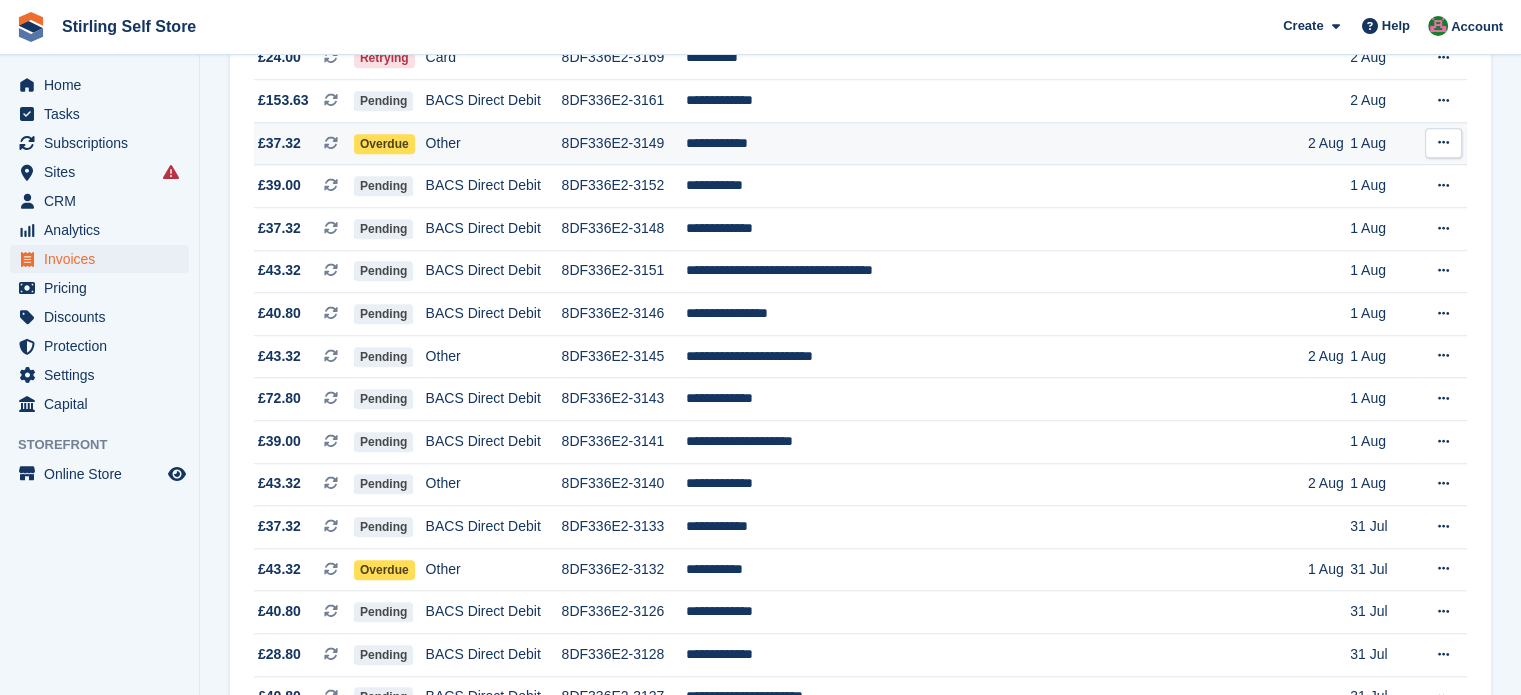 scroll, scrollTop: 1700, scrollLeft: 0, axis: vertical 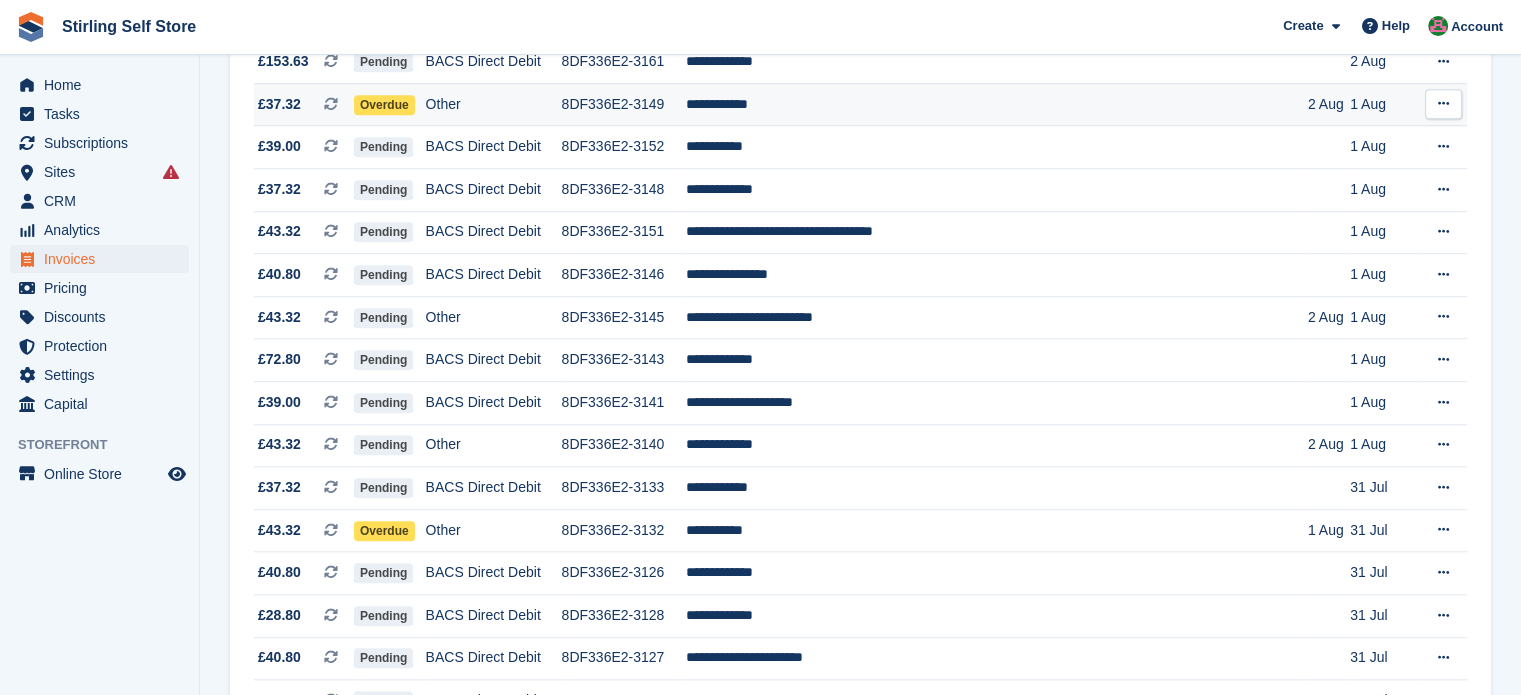 click on "**********" at bounding box center [997, 104] 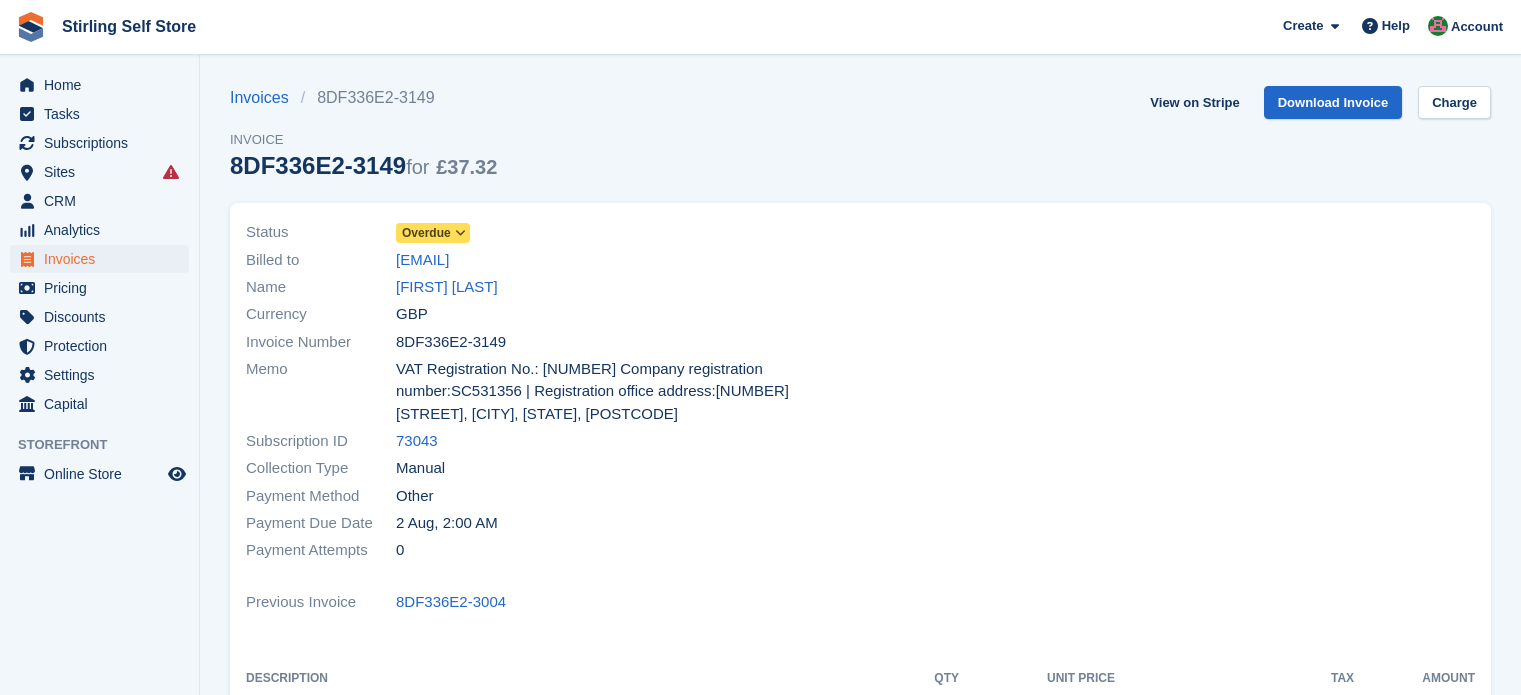 scroll, scrollTop: 0, scrollLeft: 0, axis: both 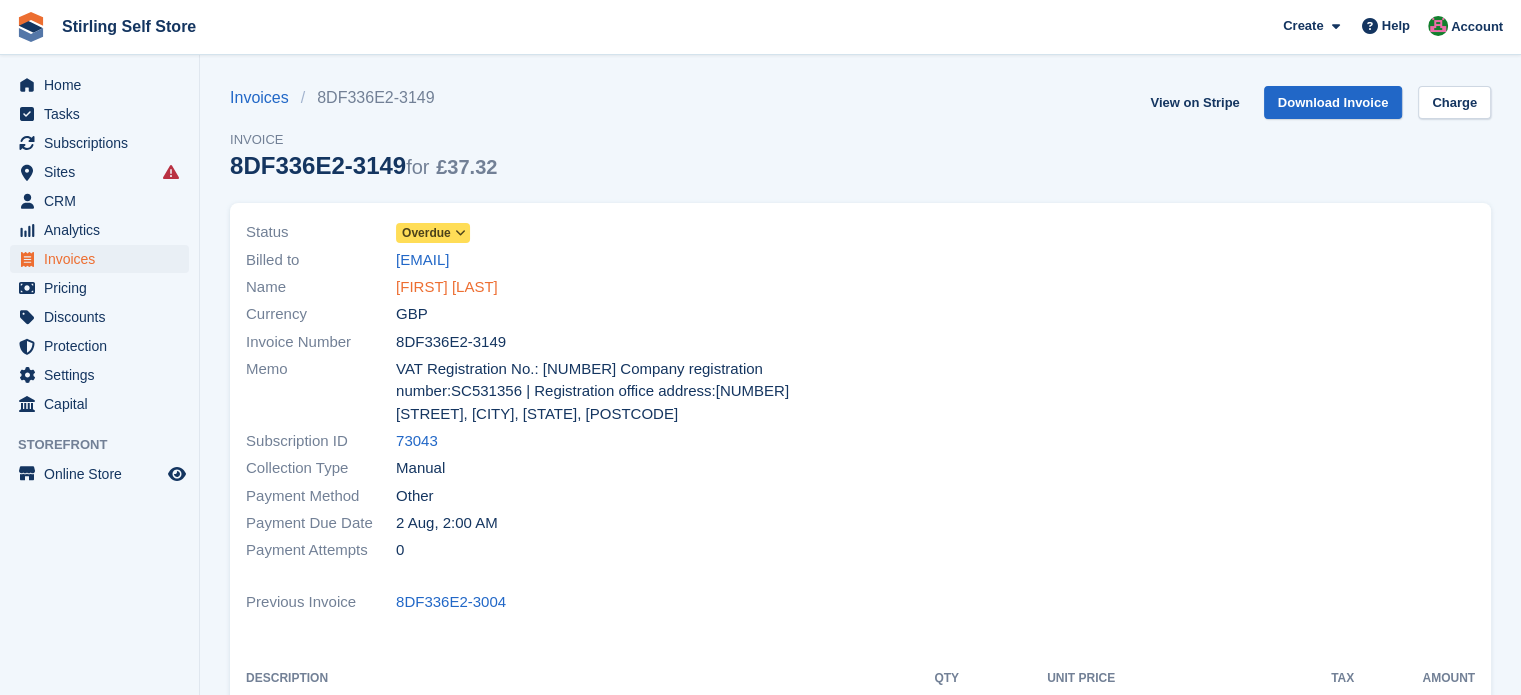 click on "Craig Wilson" at bounding box center (447, 287) 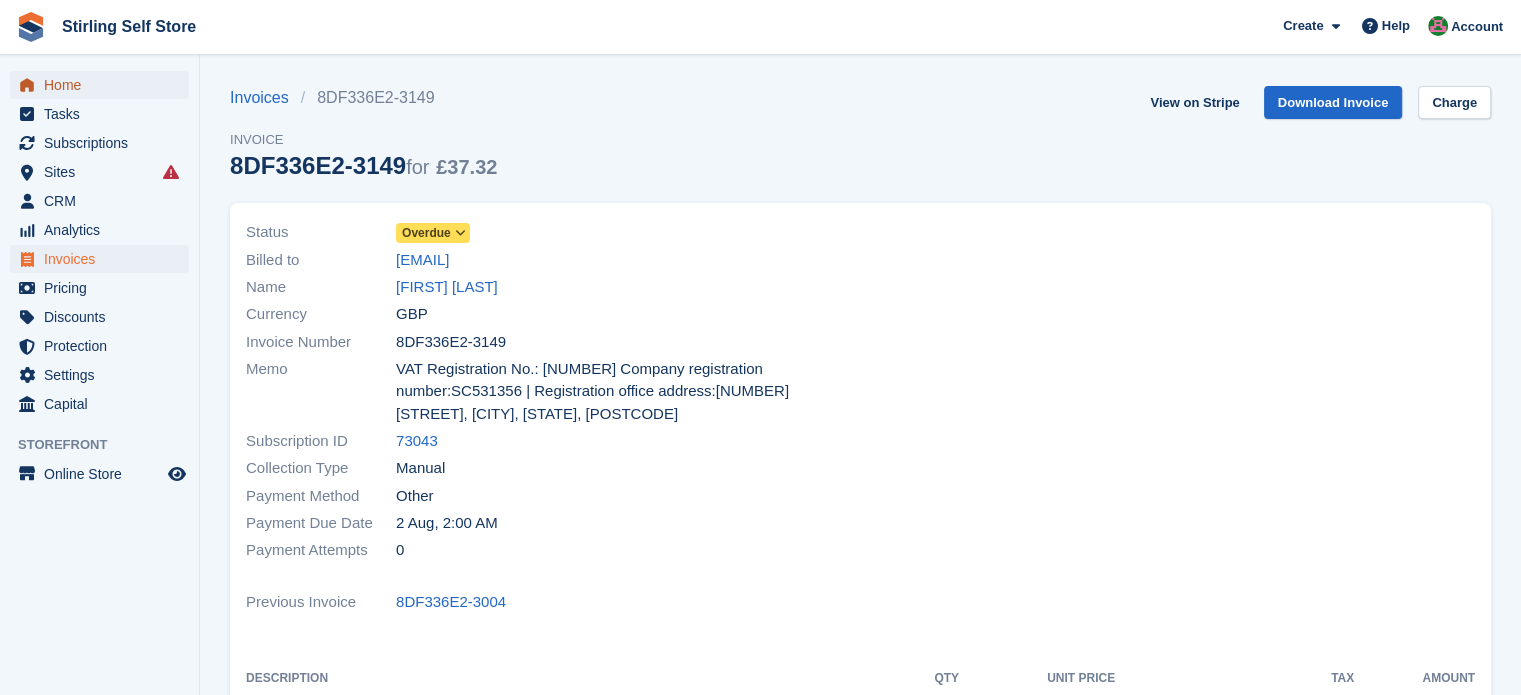 click on "Home" at bounding box center [104, 85] 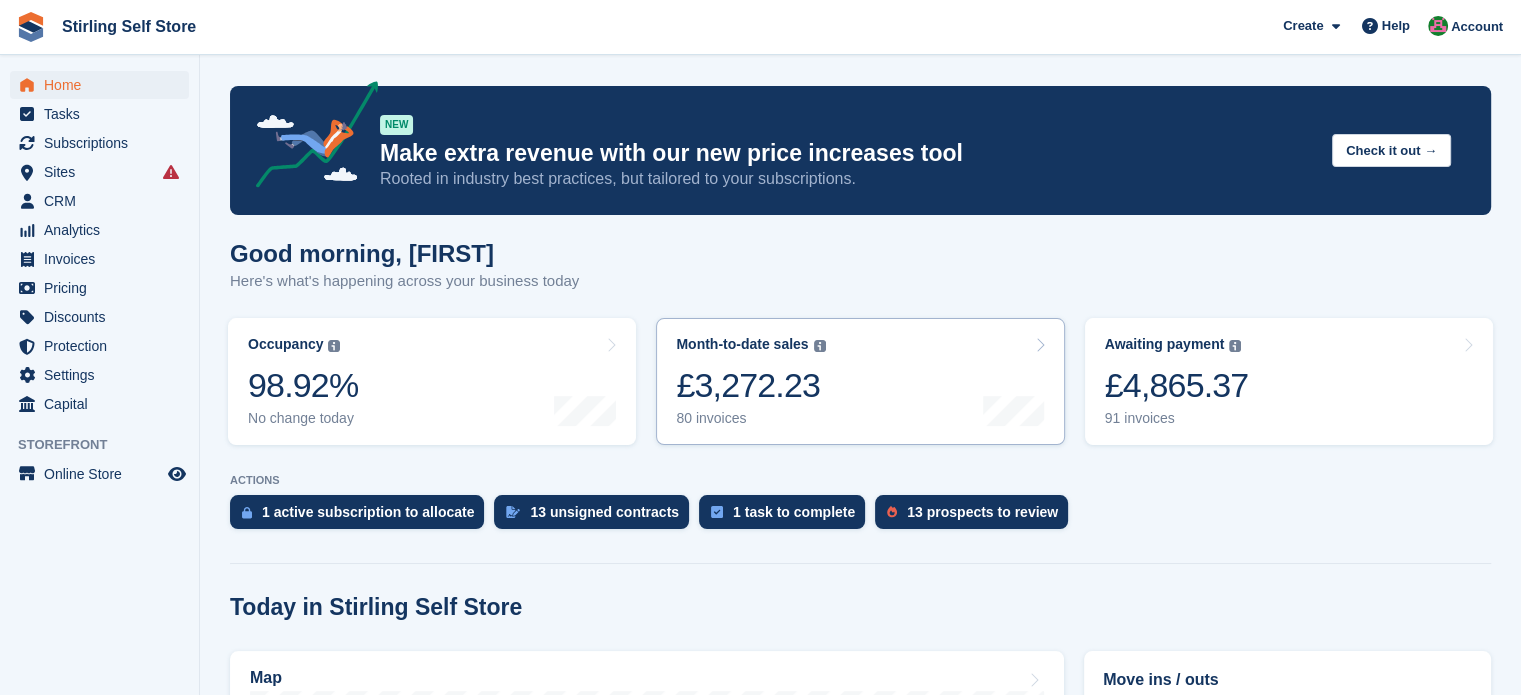 scroll, scrollTop: 500, scrollLeft: 0, axis: vertical 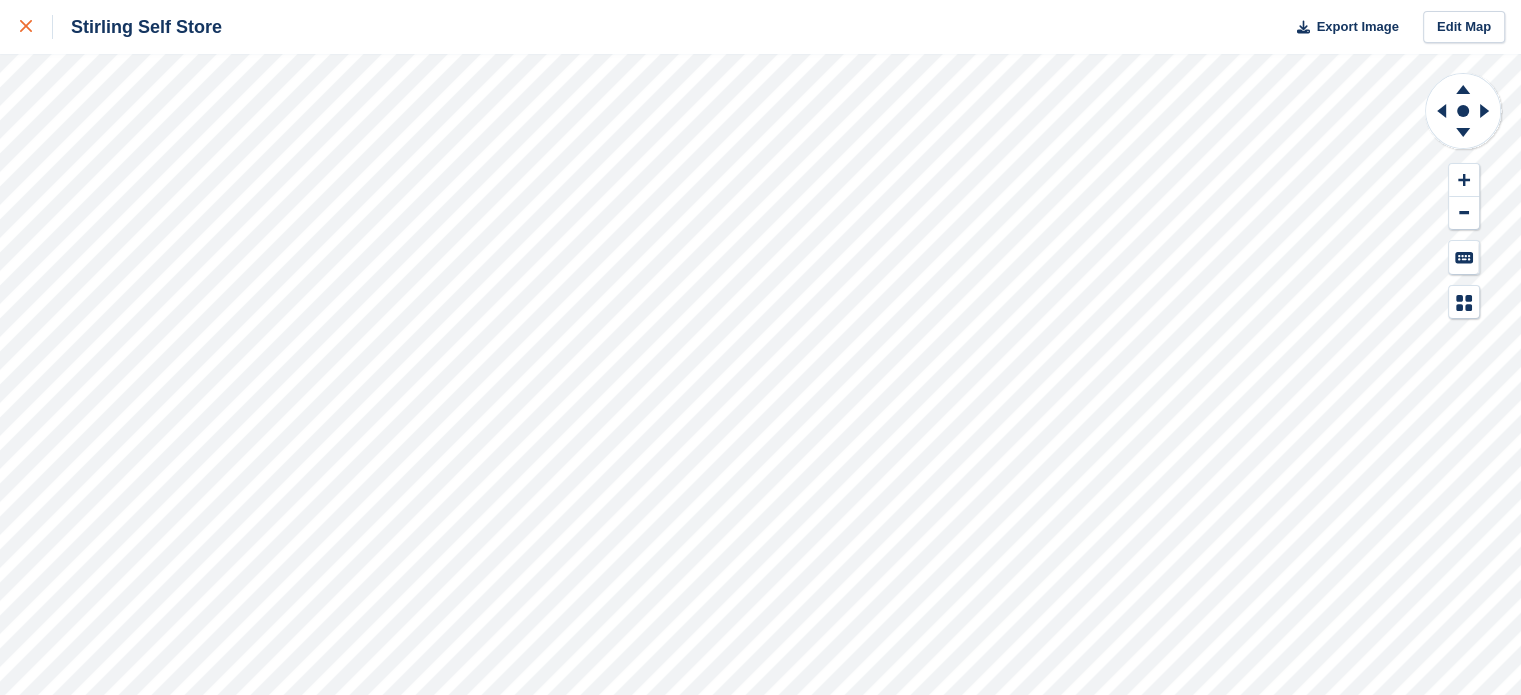 click at bounding box center (36, 27) 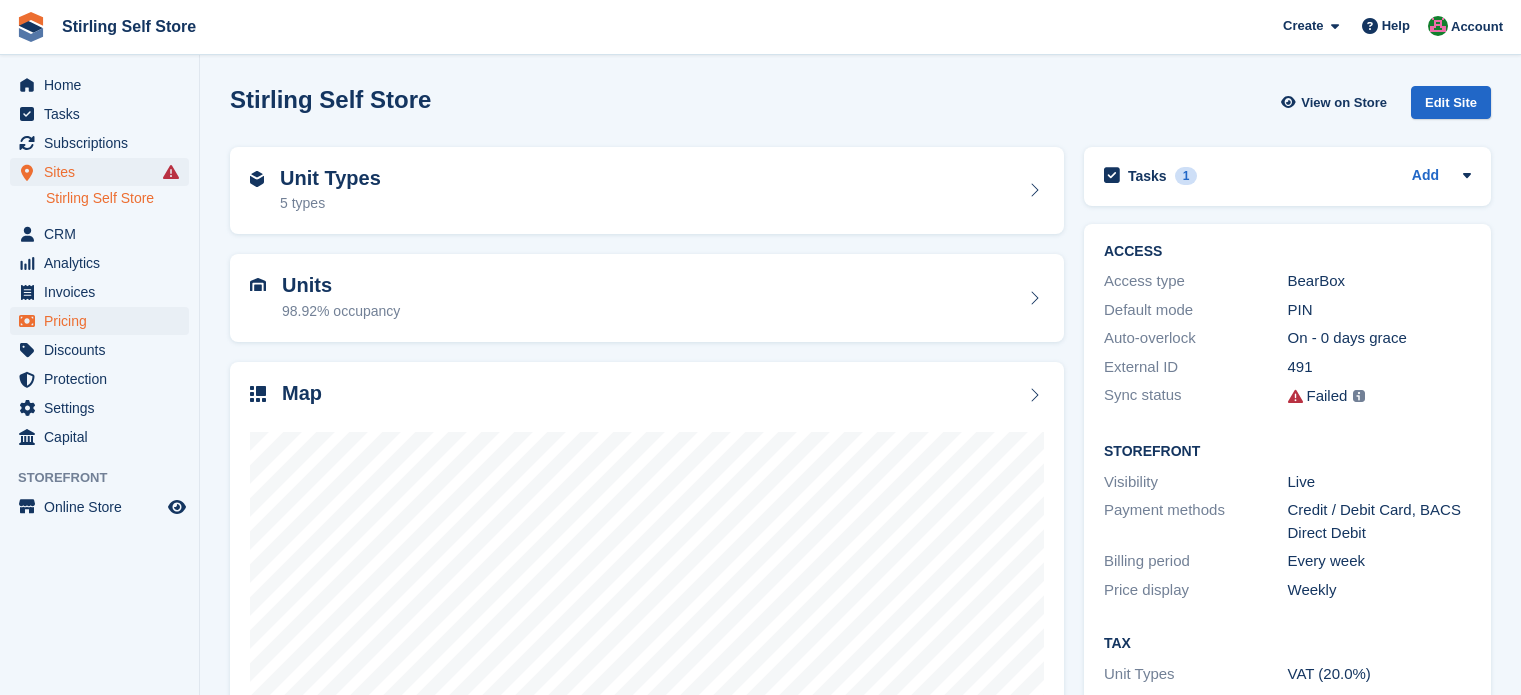 scroll, scrollTop: 0, scrollLeft: 0, axis: both 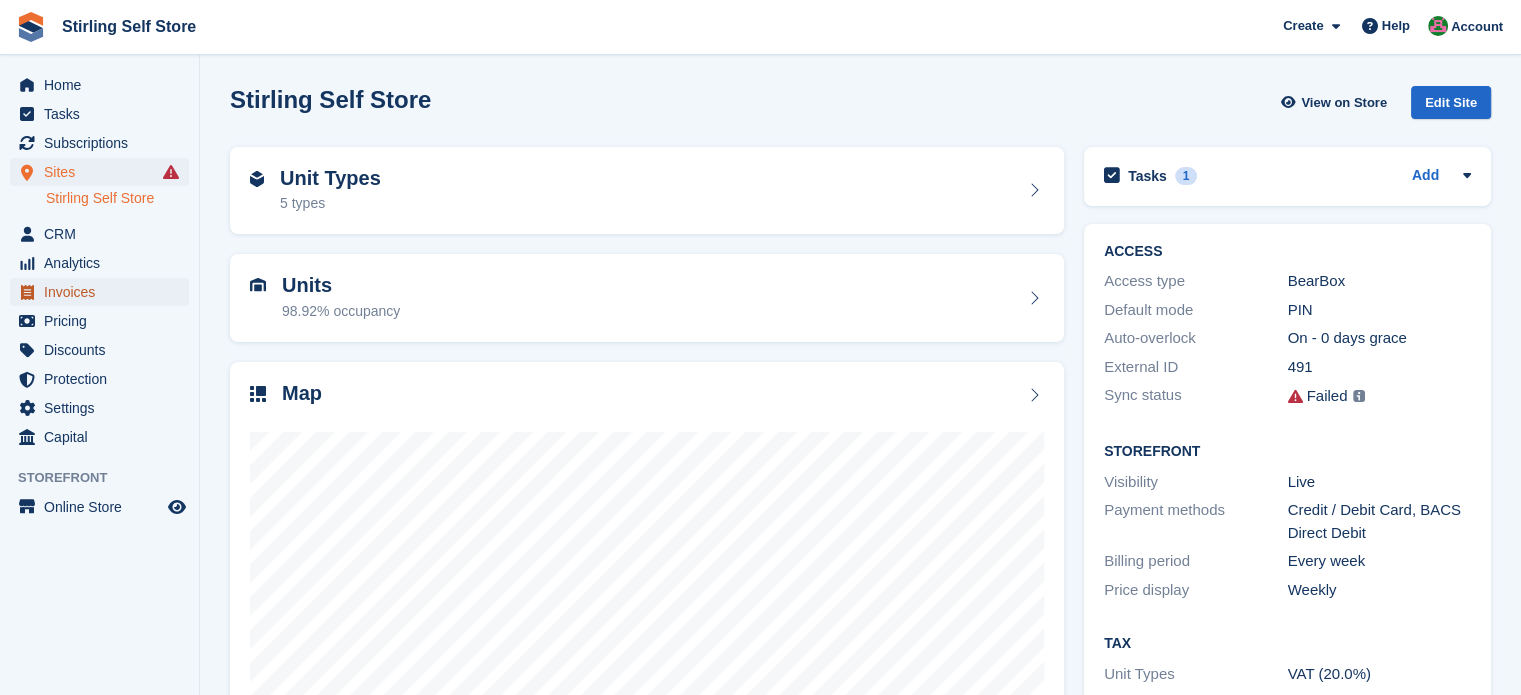click on "Invoices" at bounding box center [104, 292] 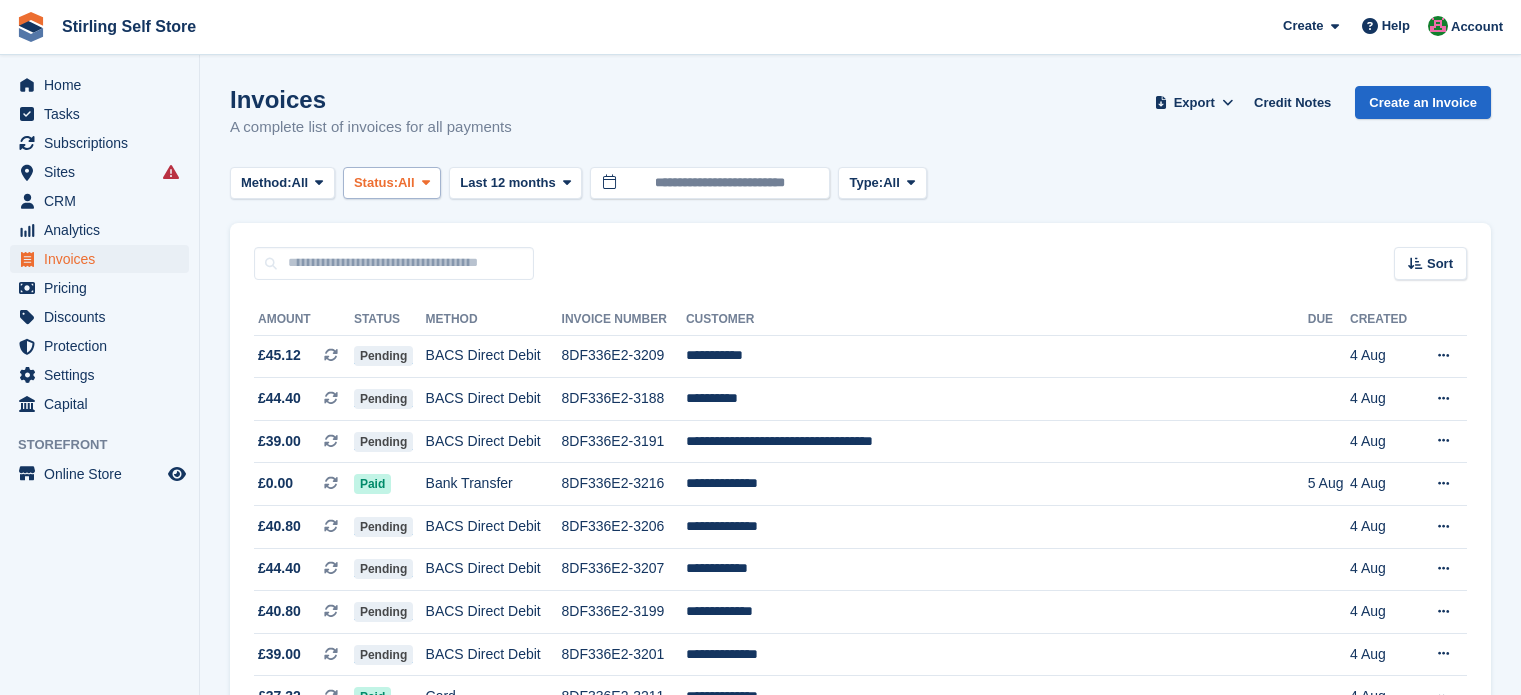 scroll, scrollTop: 0, scrollLeft: 0, axis: both 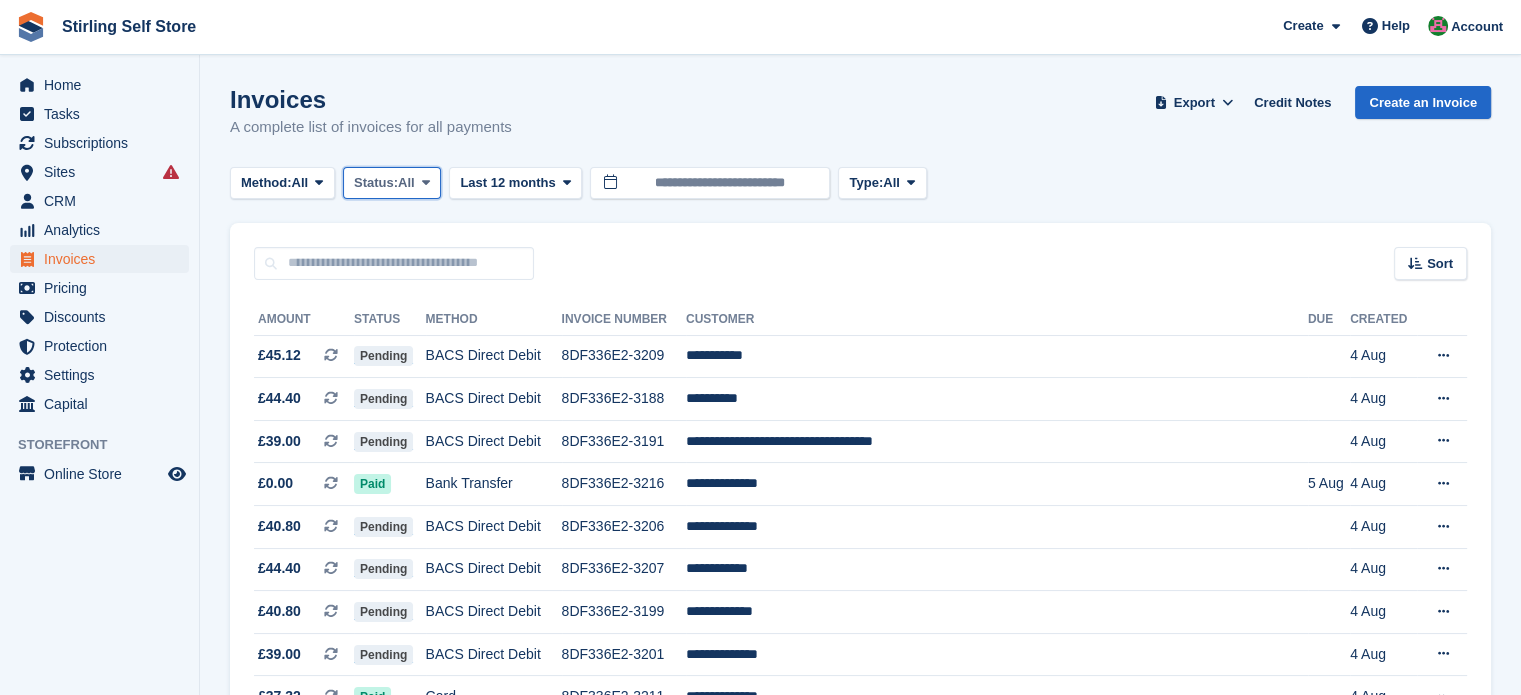 click at bounding box center (426, 182) 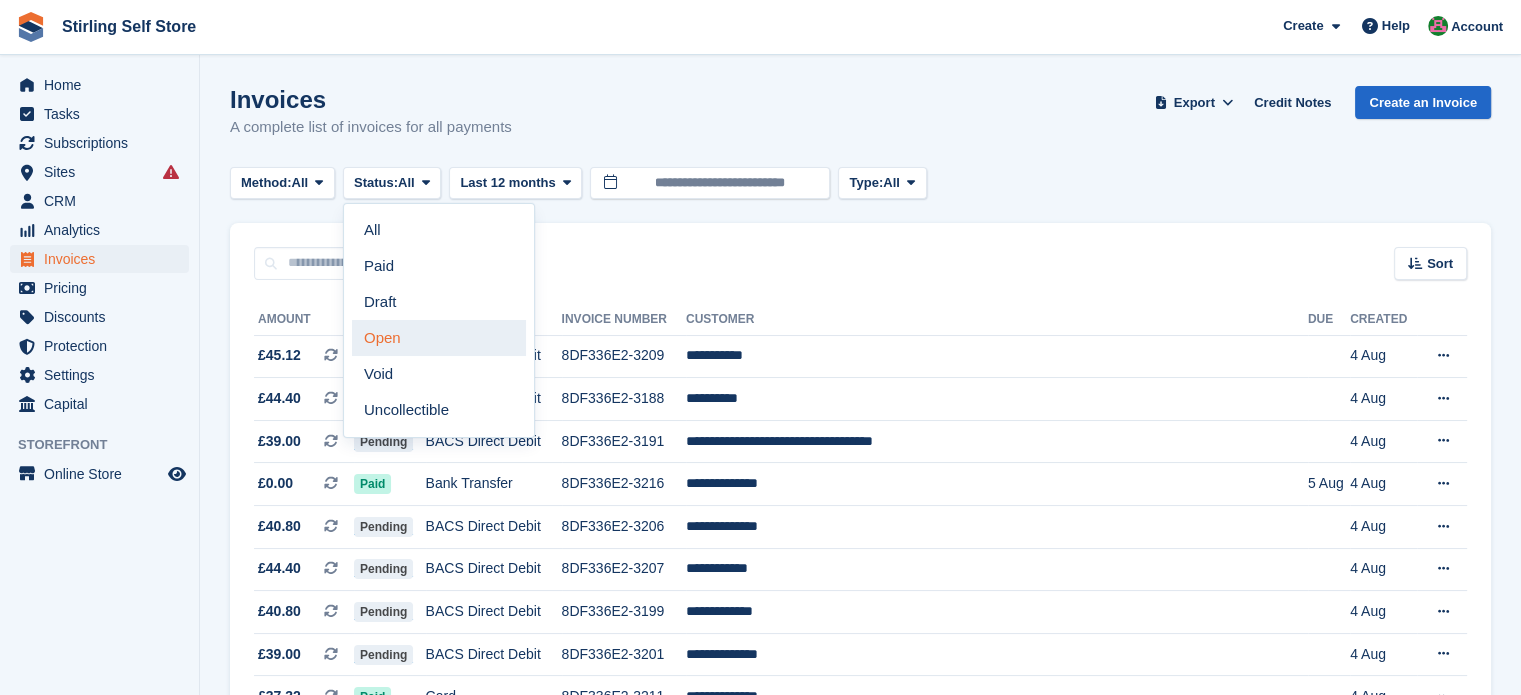 click on "Open" at bounding box center [439, 338] 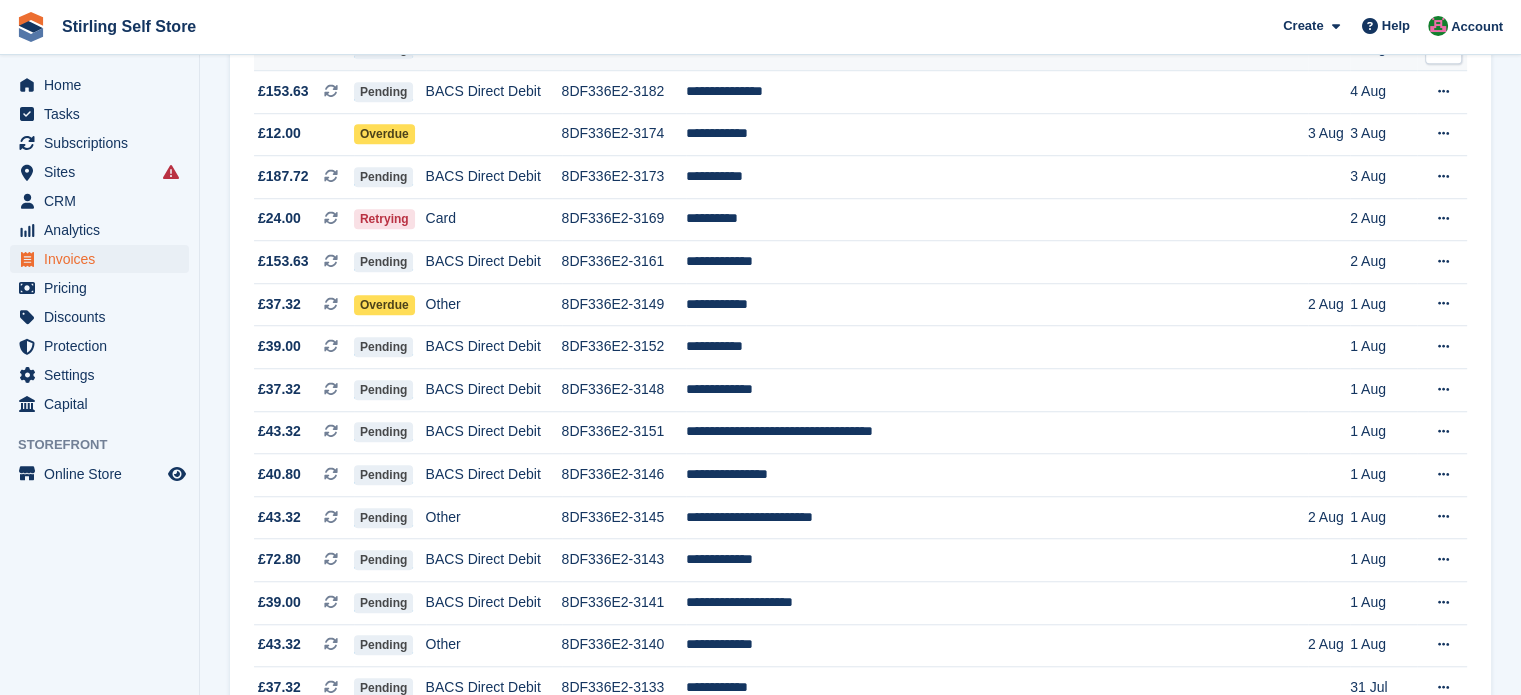 scroll, scrollTop: 1879, scrollLeft: 0, axis: vertical 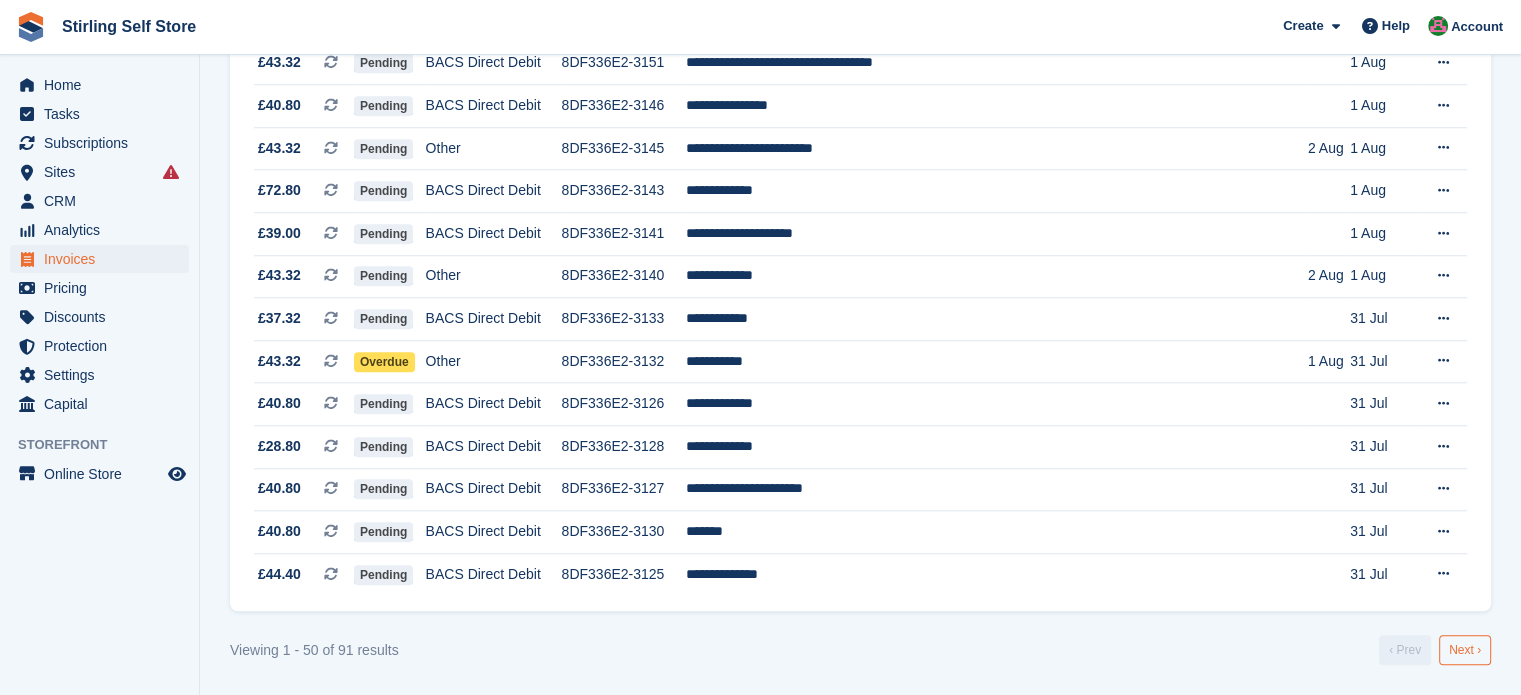 click on "Next ›" at bounding box center (1465, 650) 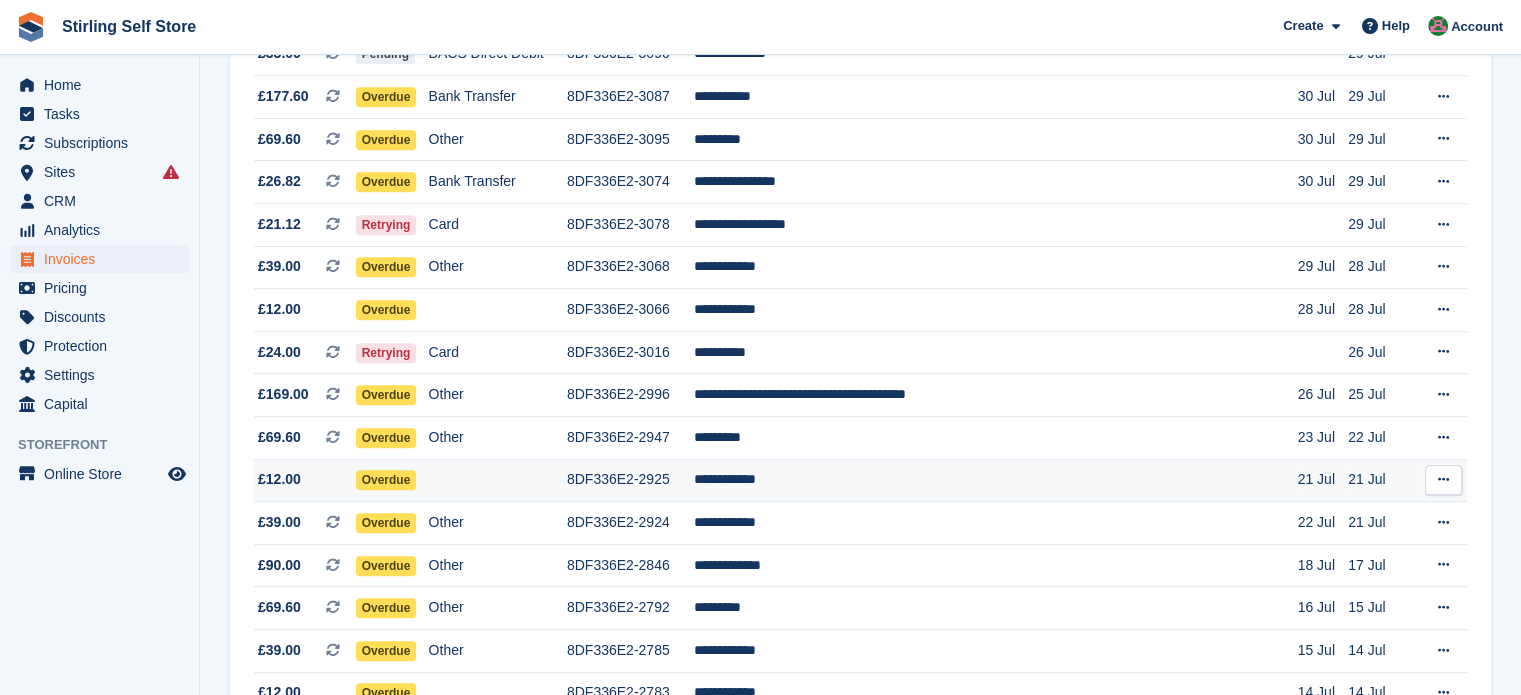 scroll, scrollTop: 794, scrollLeft: 0, axis: vertical 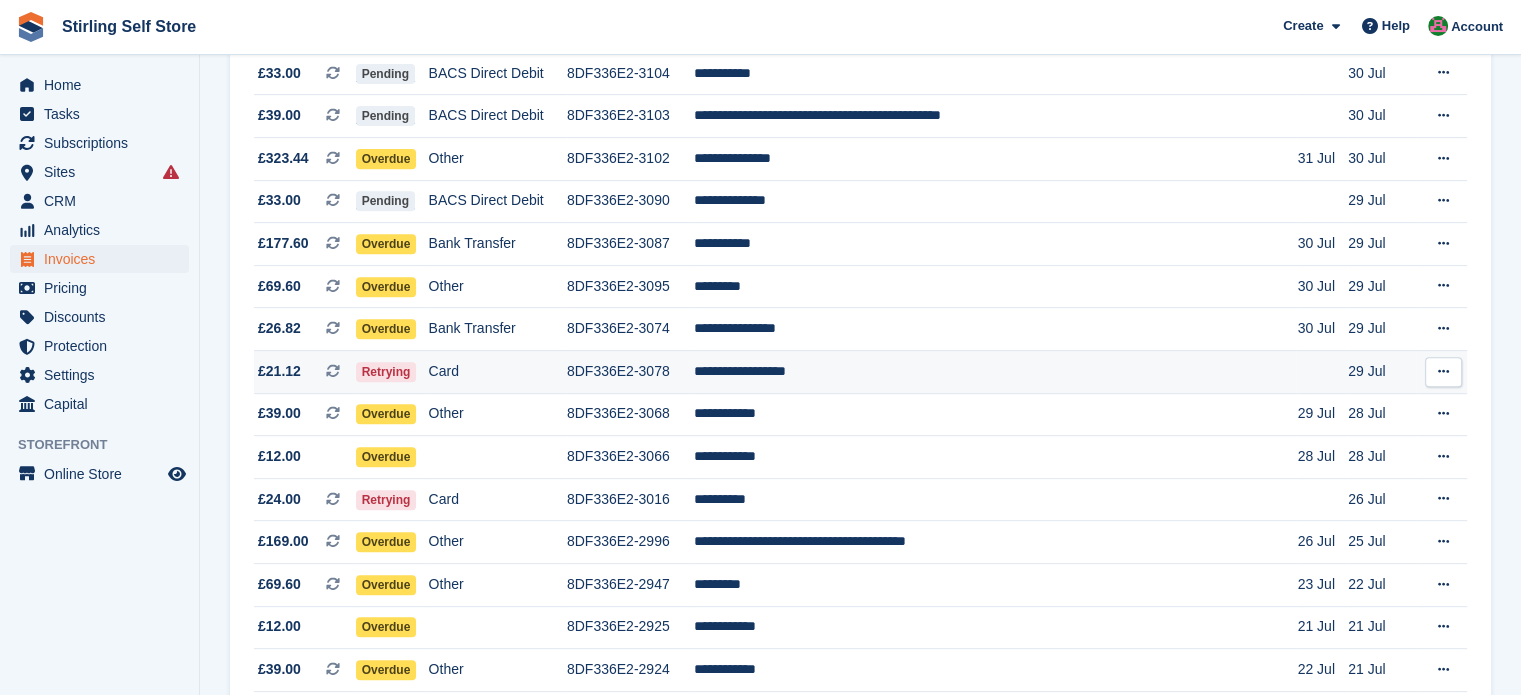 click on "**********" at bounding box center [995, 371] 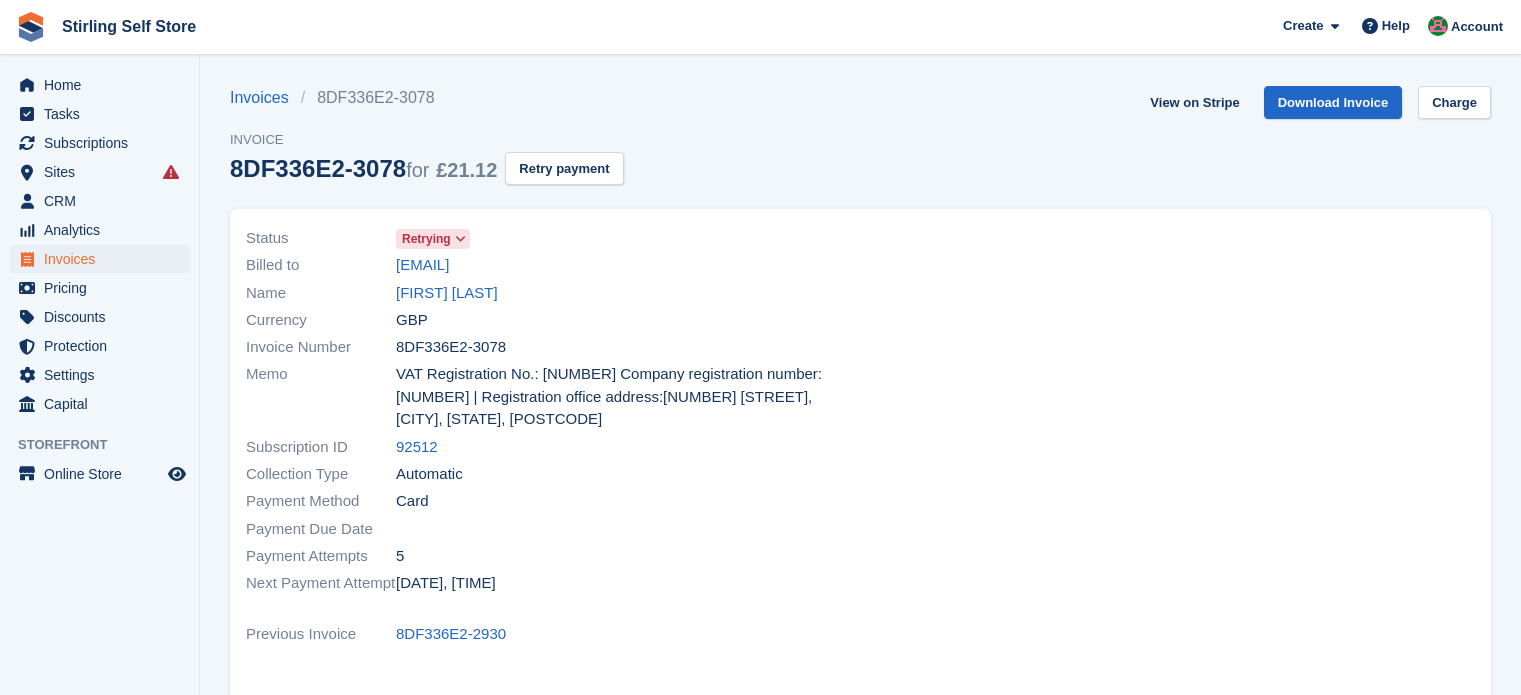 scroll, scrollTop: 0, scrollLeft: 0, axis: both 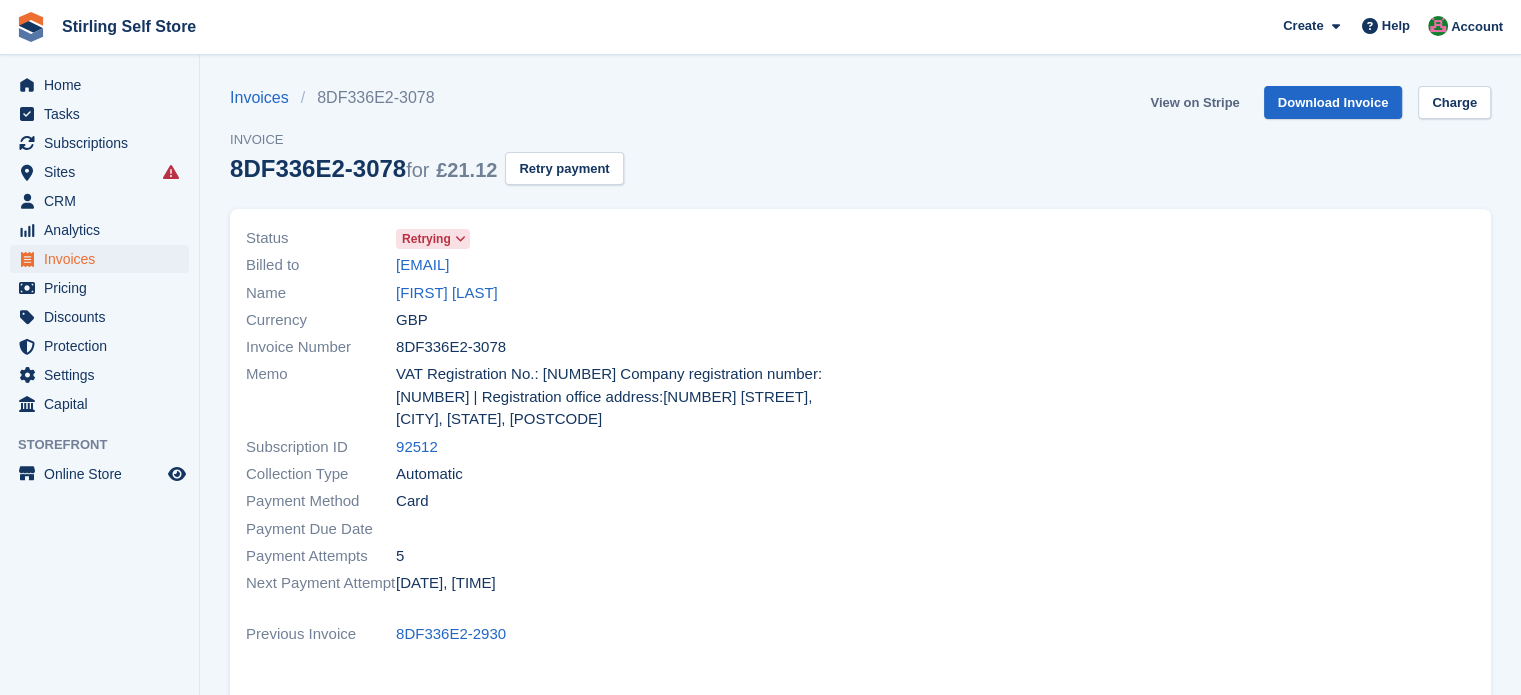 click on "View on Stripe" at bounding box center [1194, 102] 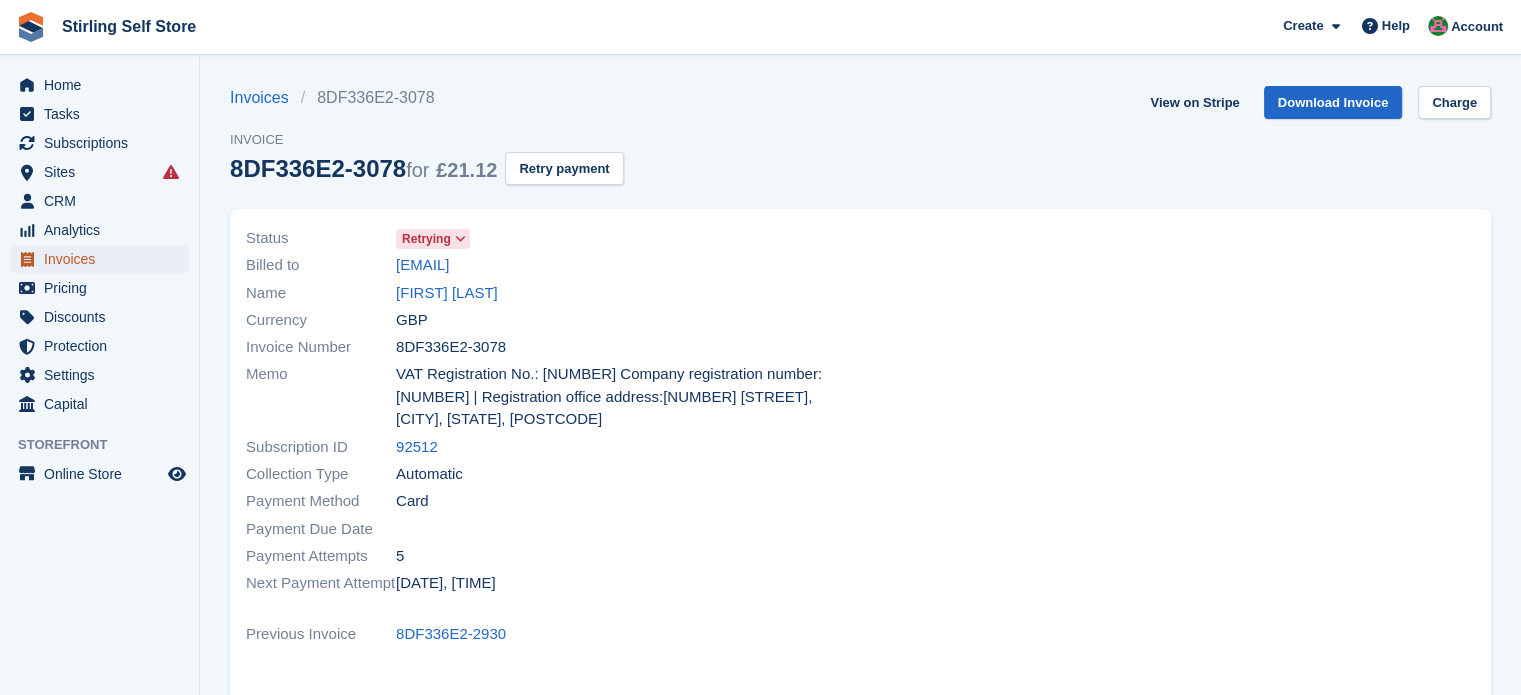 click on "Invoices" at bounding box center (104, 259) 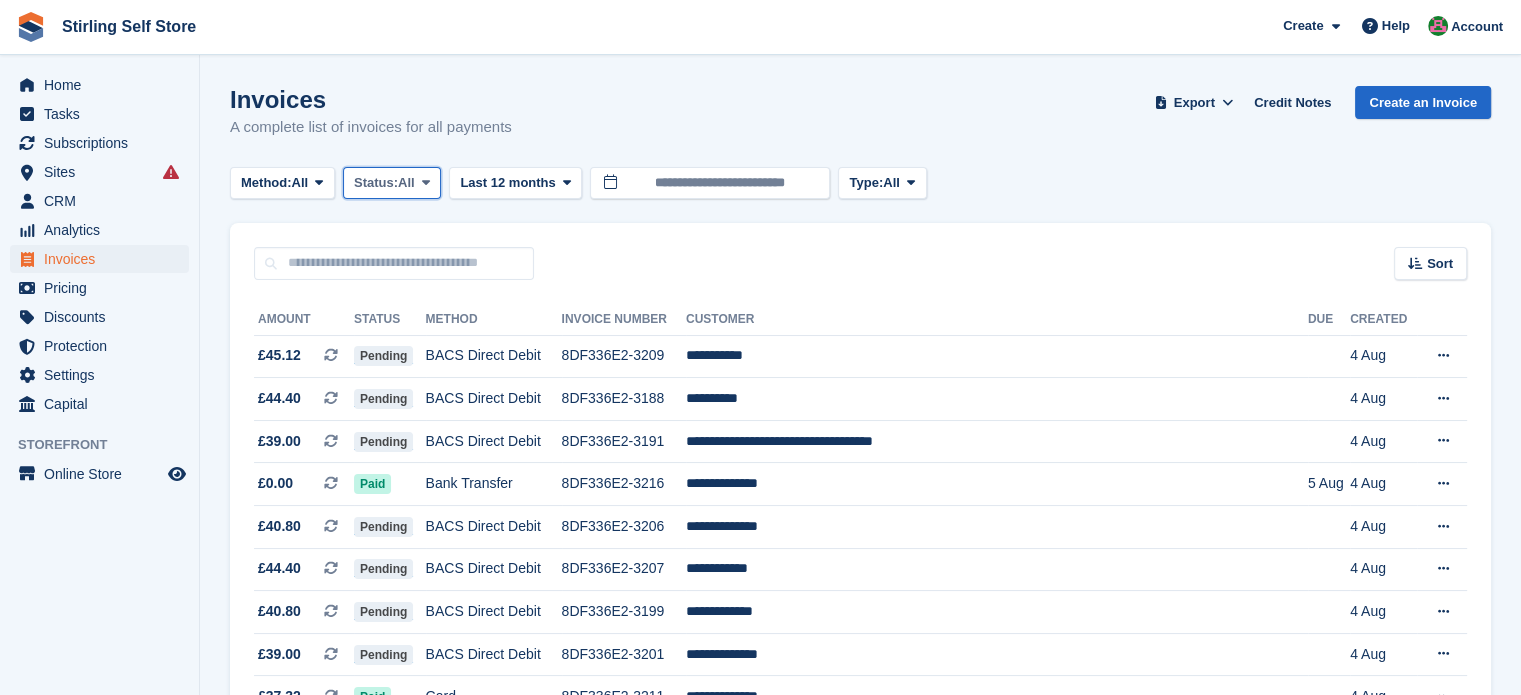 click on "Status:
All" at bounding box center (392, 183) 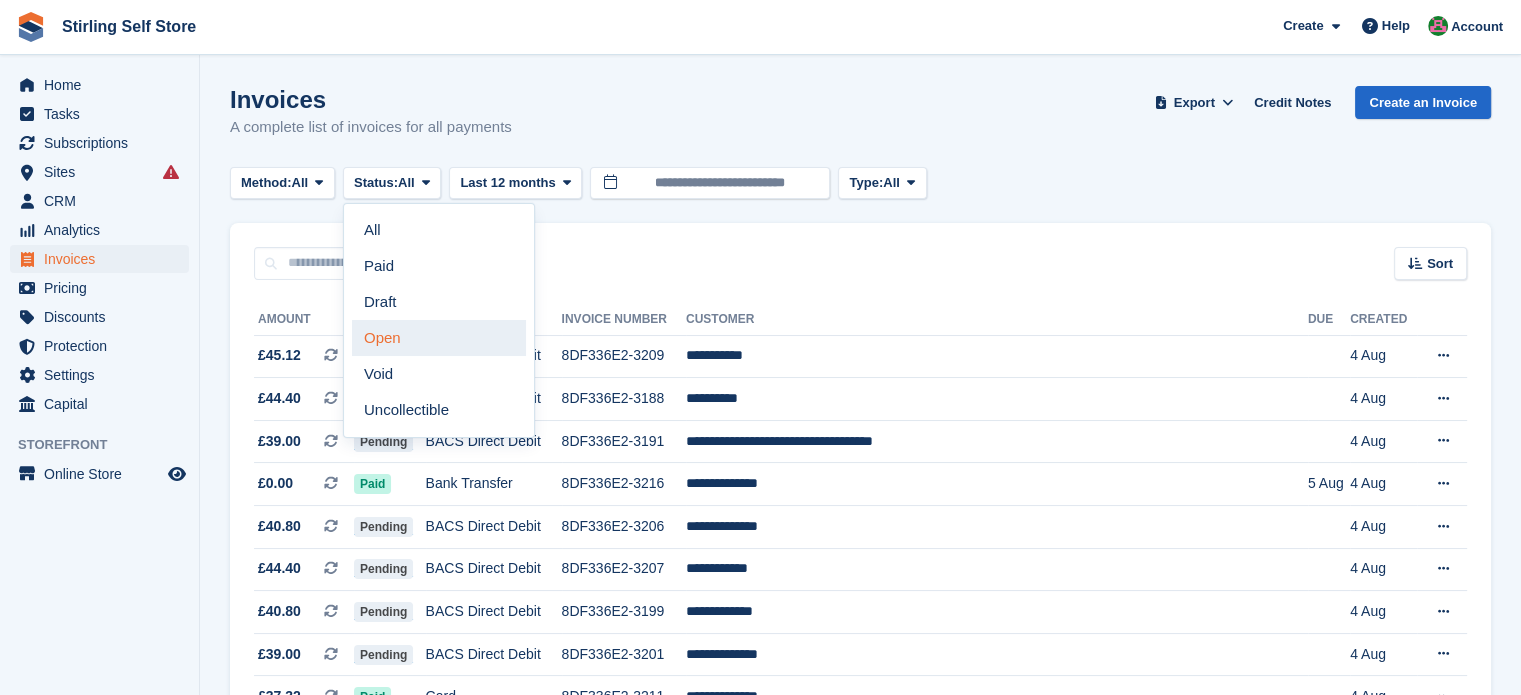 click on "Open" at bounding box center (439, 338) 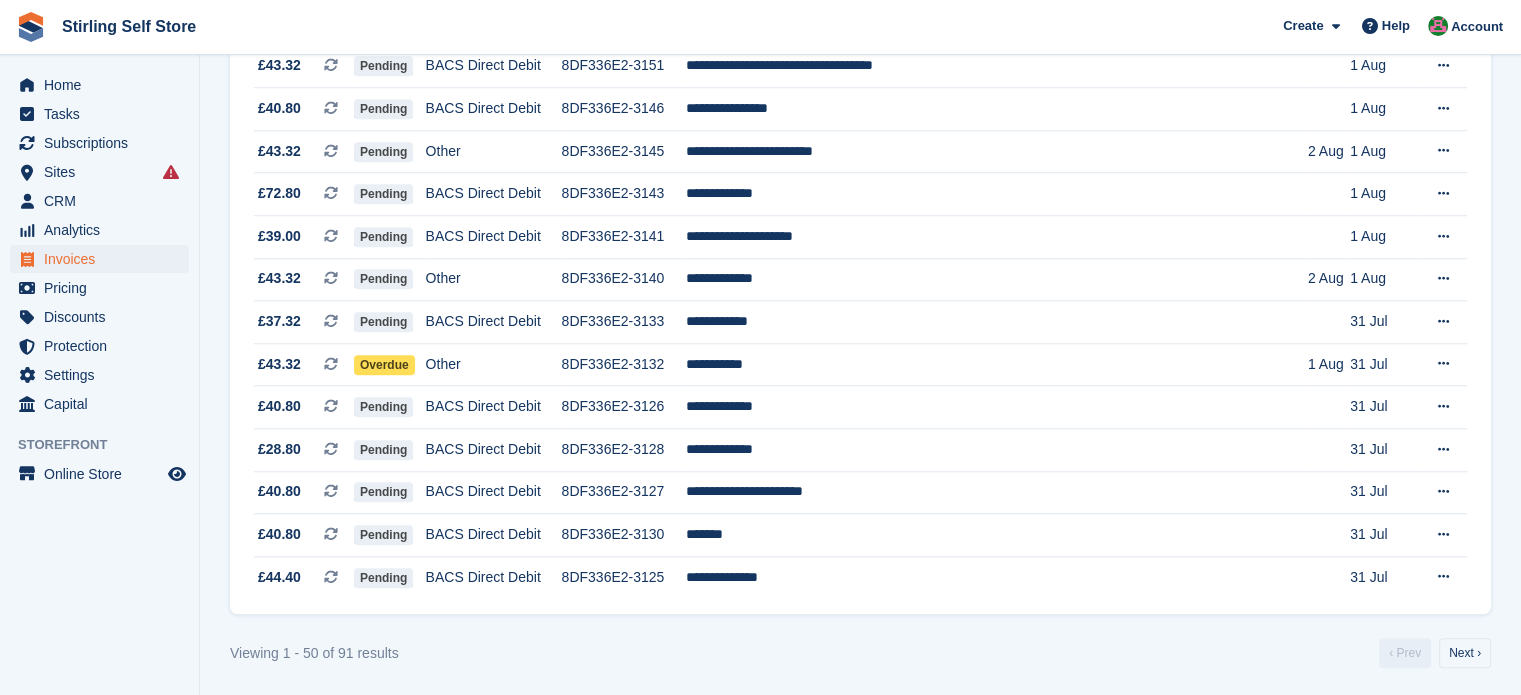 scroll, scrollTop: 1879, scrollLeft: 0, axis: vertical 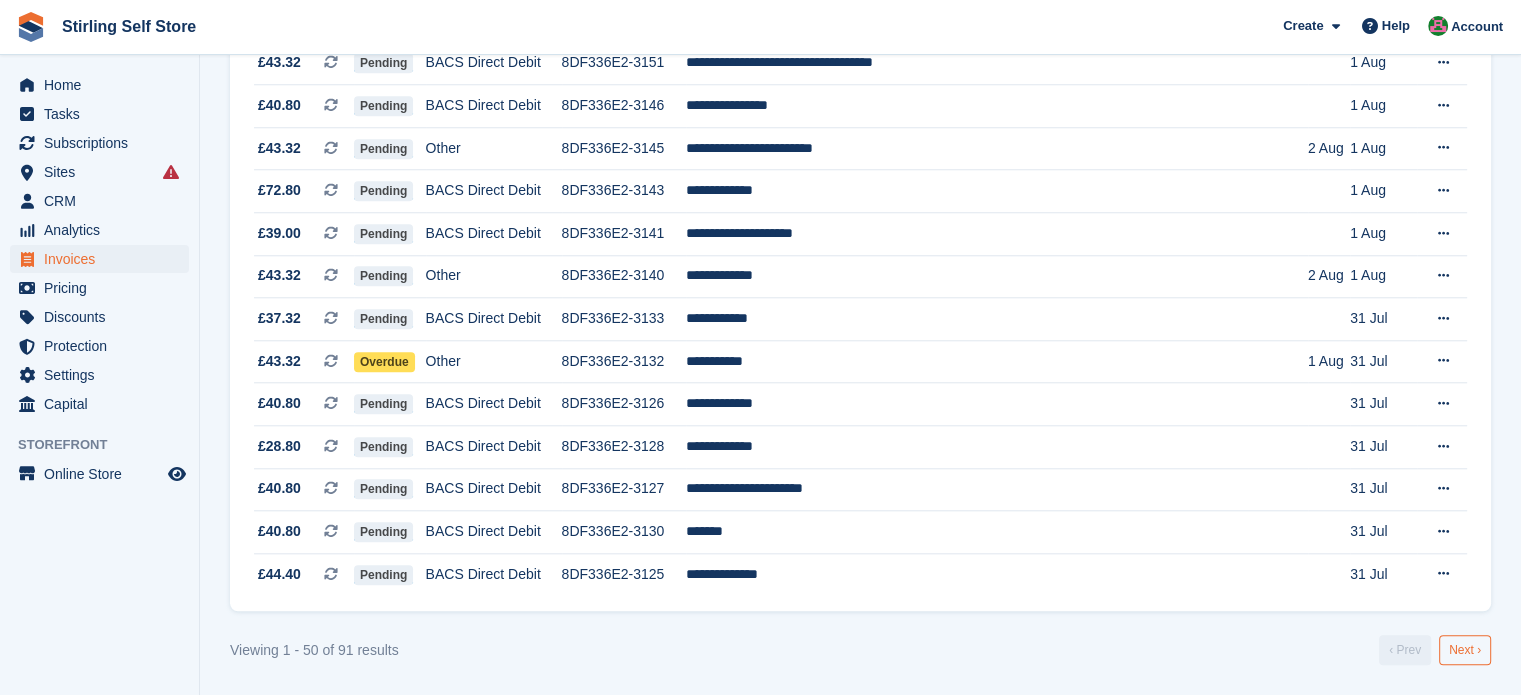 click on "Next ›" at bounding box center [1465, 650] 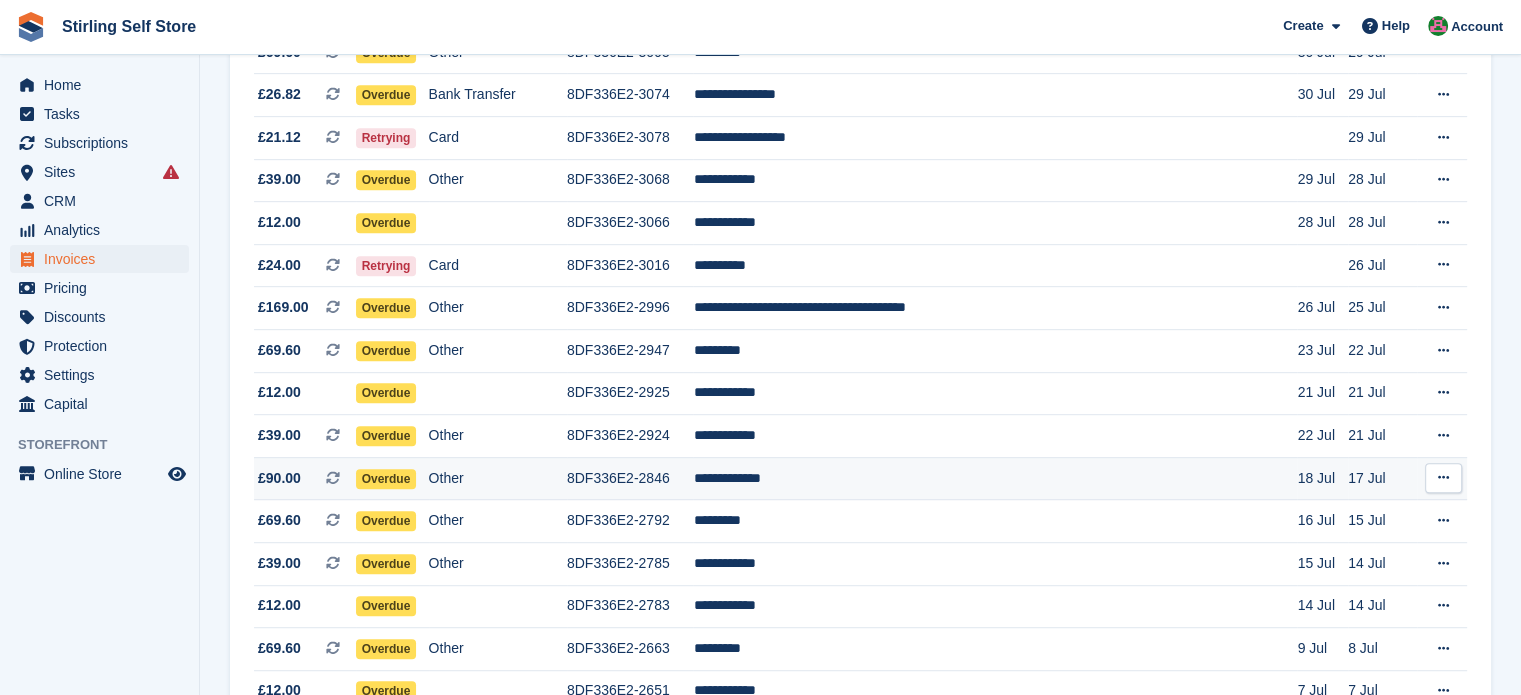 scroll, scrollTop: 994, scrollLeft: 0, axis: vertical 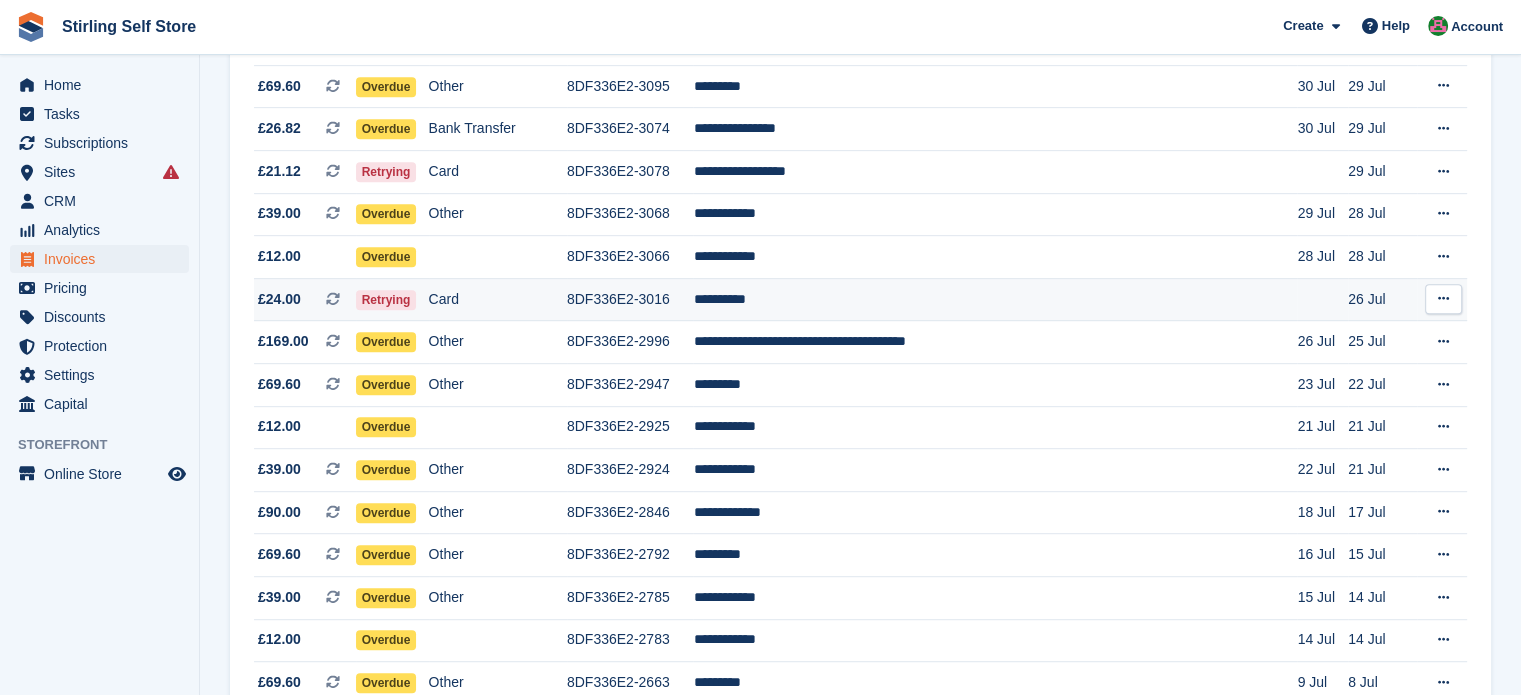 click on "**********" at bounding box center [995, 299] 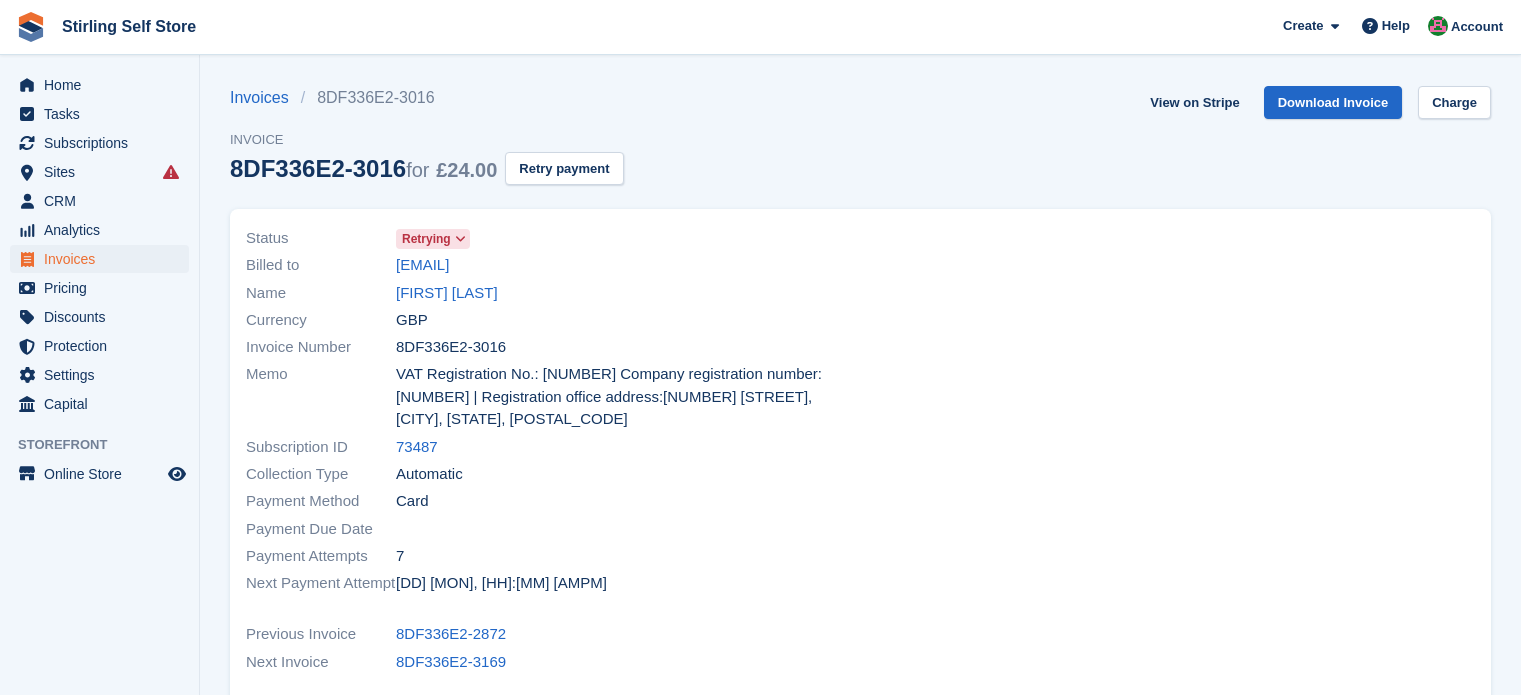 scroll, scrollTop: 0, scrollLeft: 0, axis: both 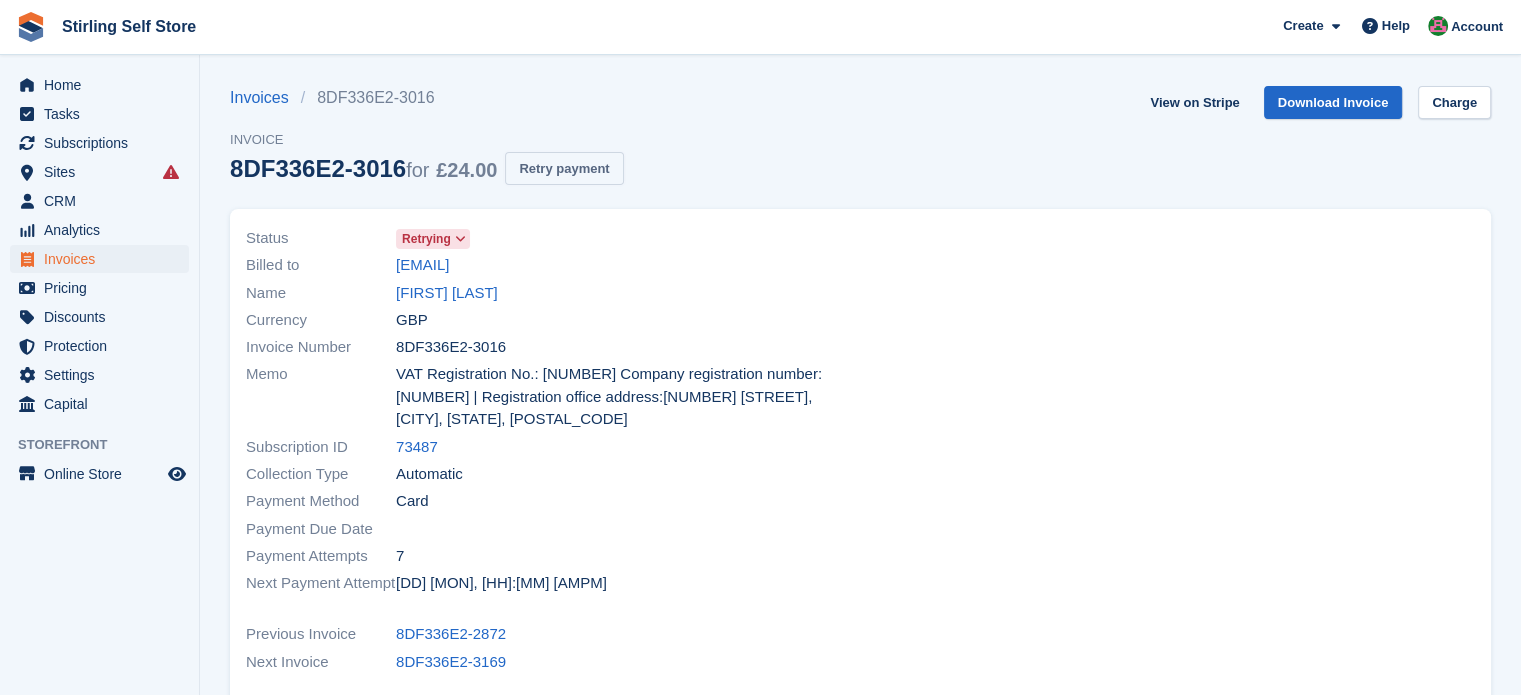 click on "Retry payment" at bounding box center (564, 168) 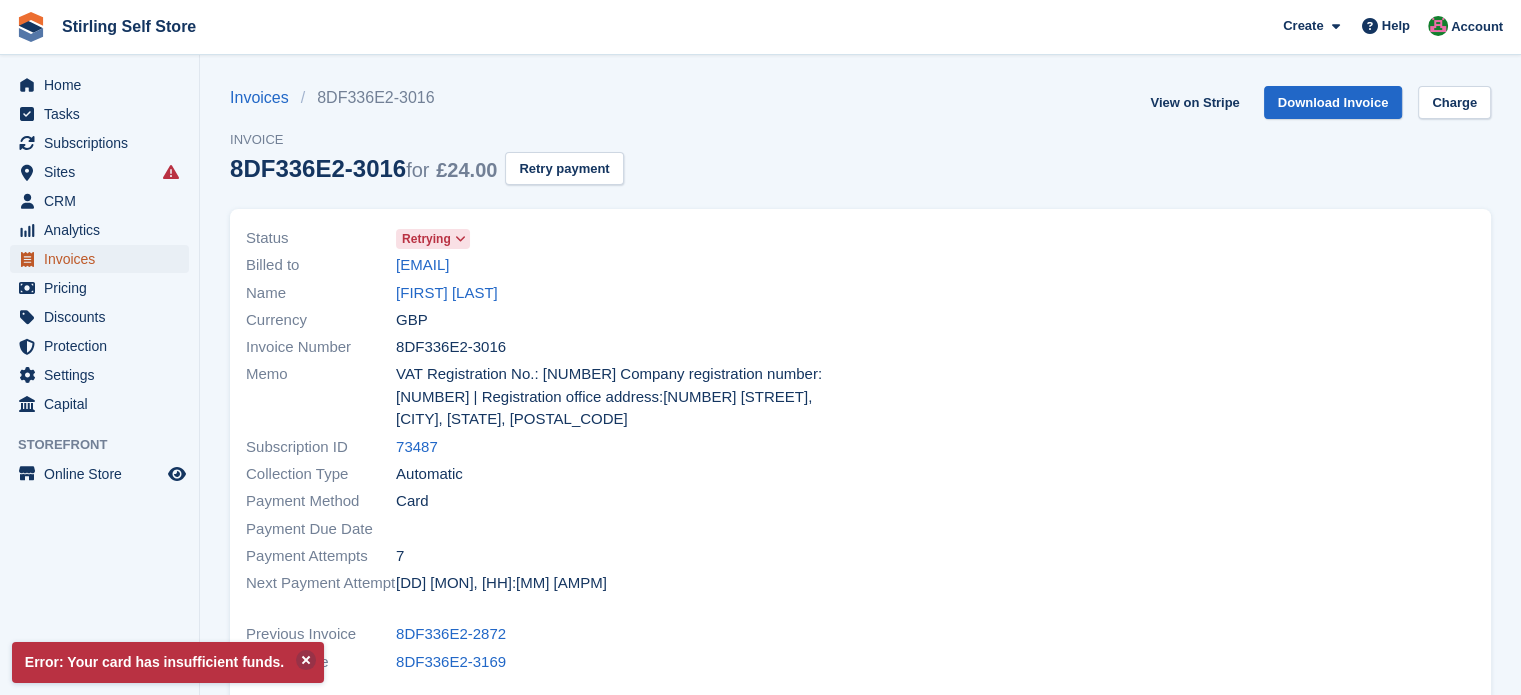 click on "Invoices" at bounding box center [104, 259] 